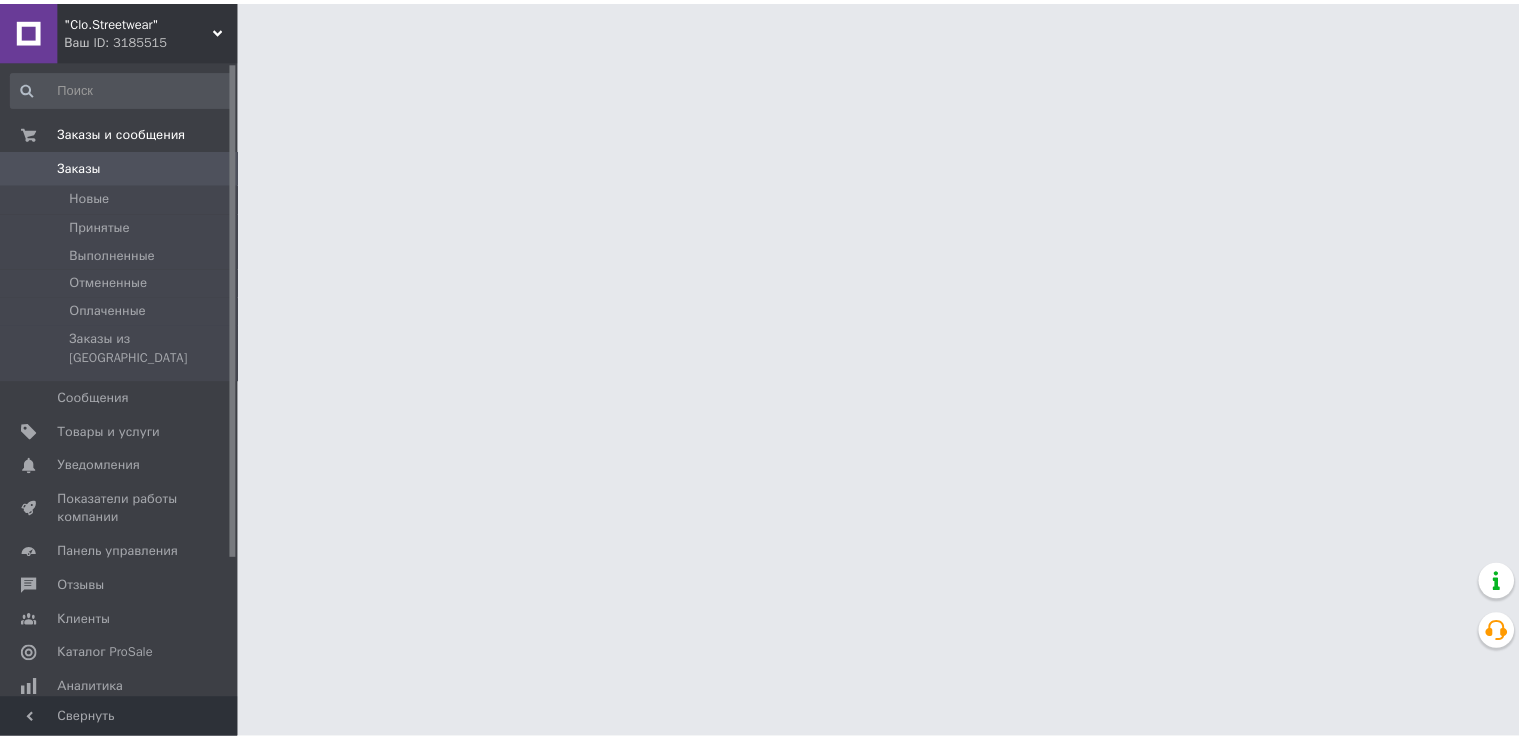scroll, scrollTop: 0, scrollLeft: 0, axis: both 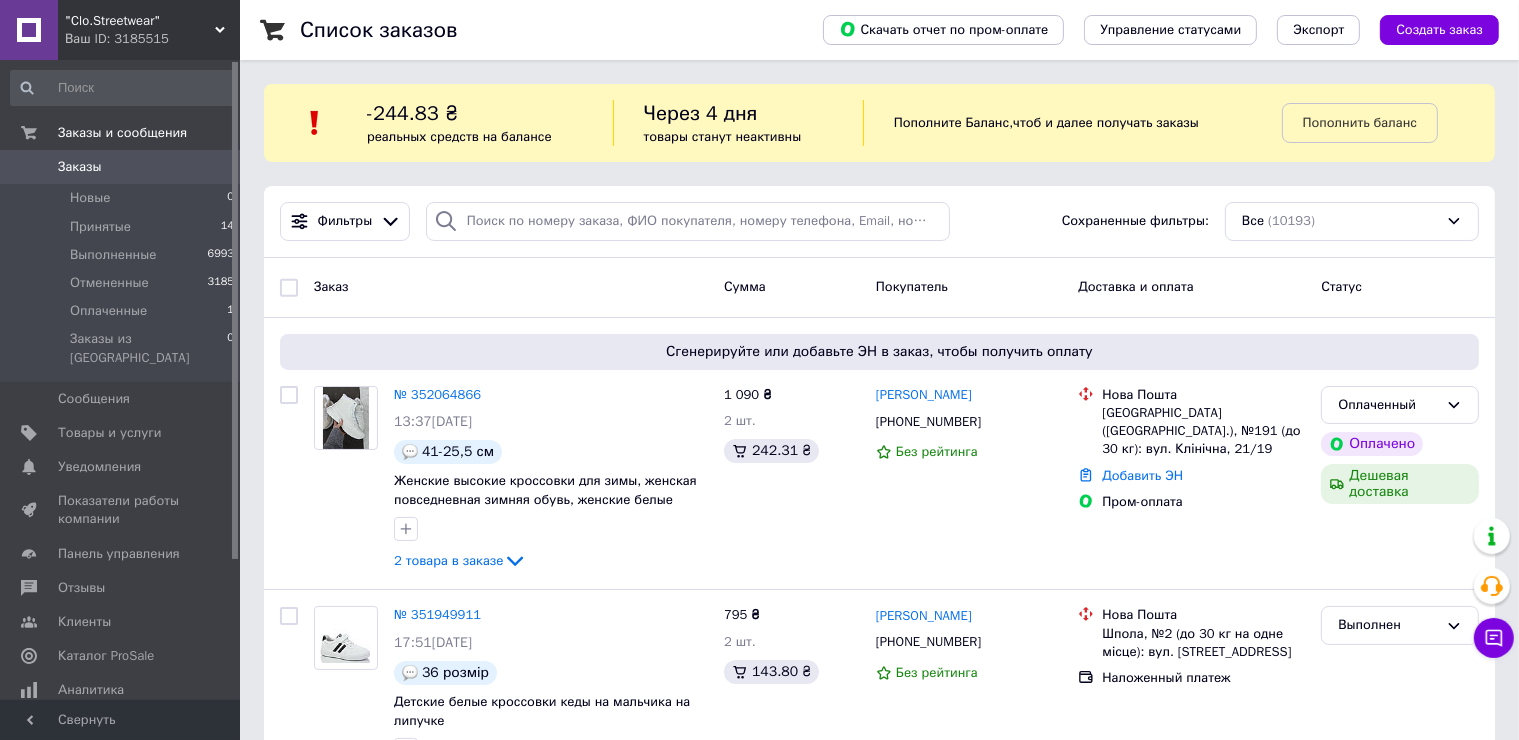 click on ""Clo.Streetwear" Ваш ID: 3185515" at bounding box center [149, 30] 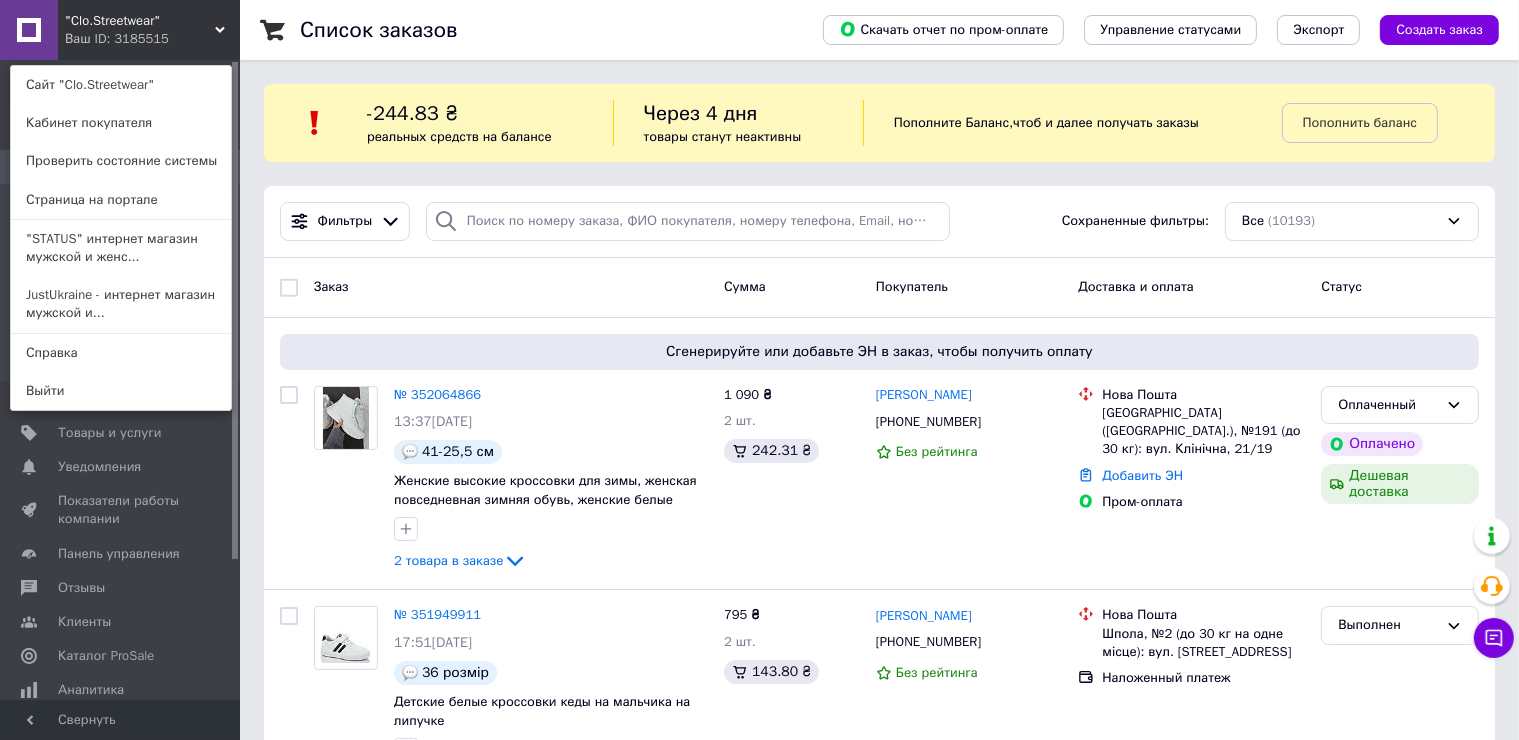 click on "JustUkraine - интернет магазин мужской и..." at bounding box center [121, 304] 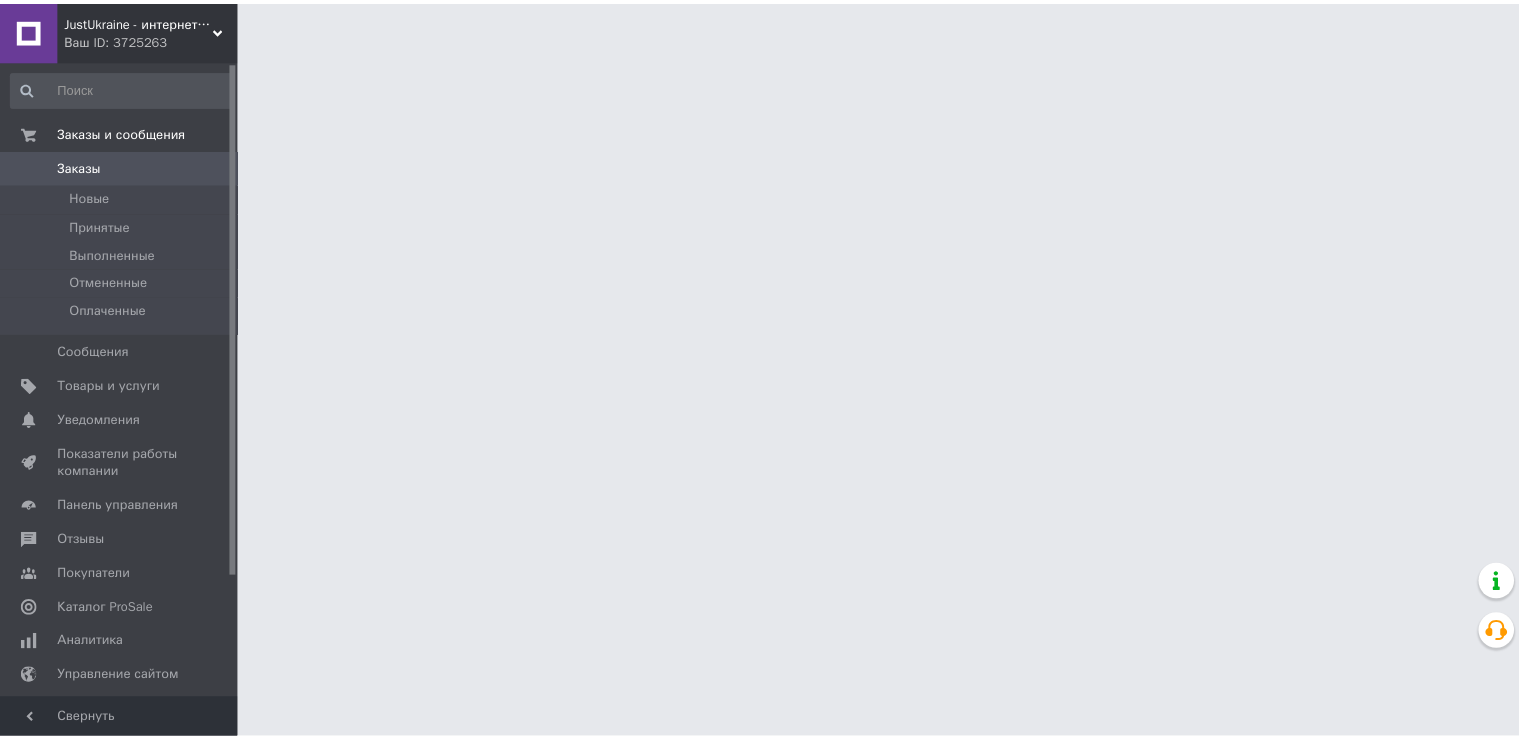 scroll, scrollTop: 0, scrollLeft: 0, axis: both 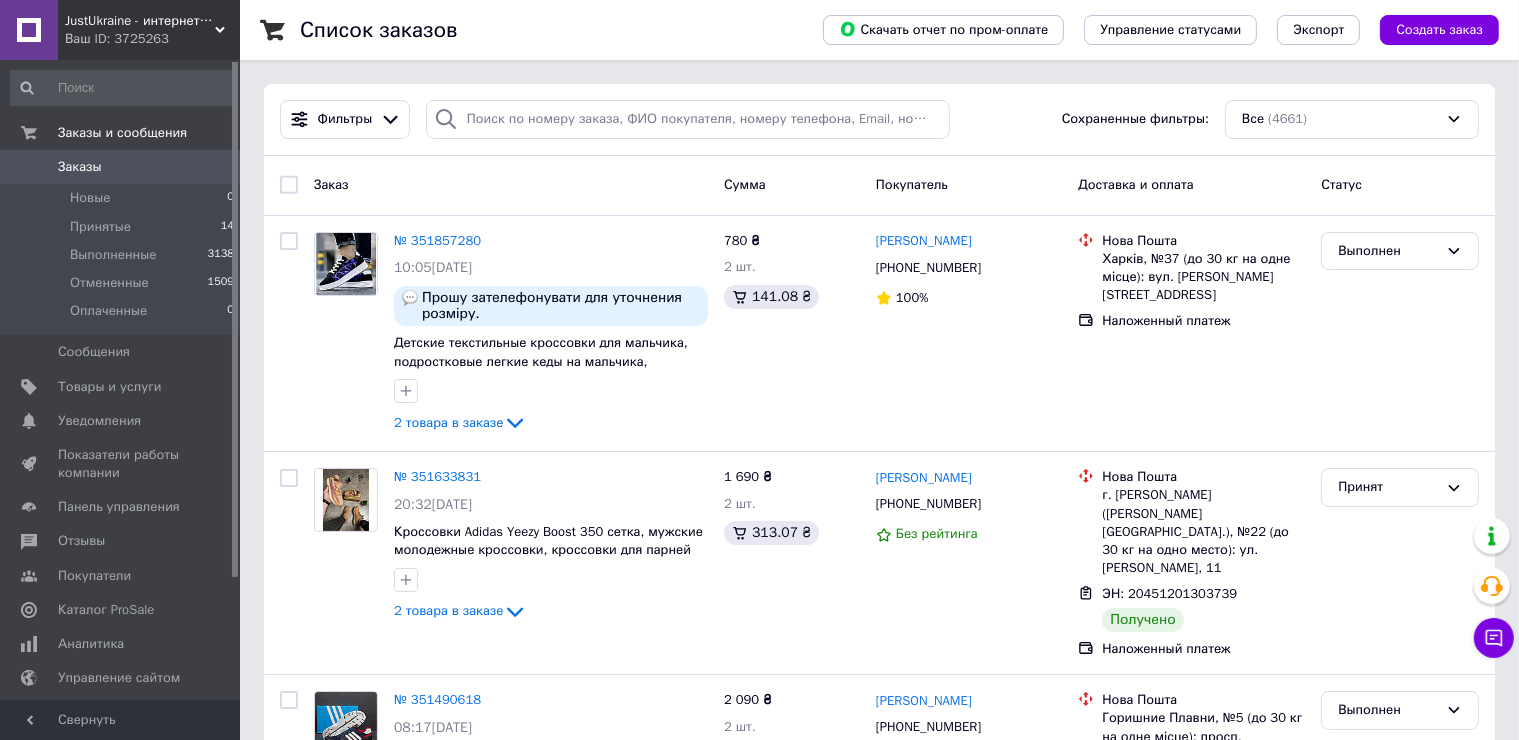 click on "JustUkraine - интернет магазин мужской и женской обуви" at bounding box center [140, 21] 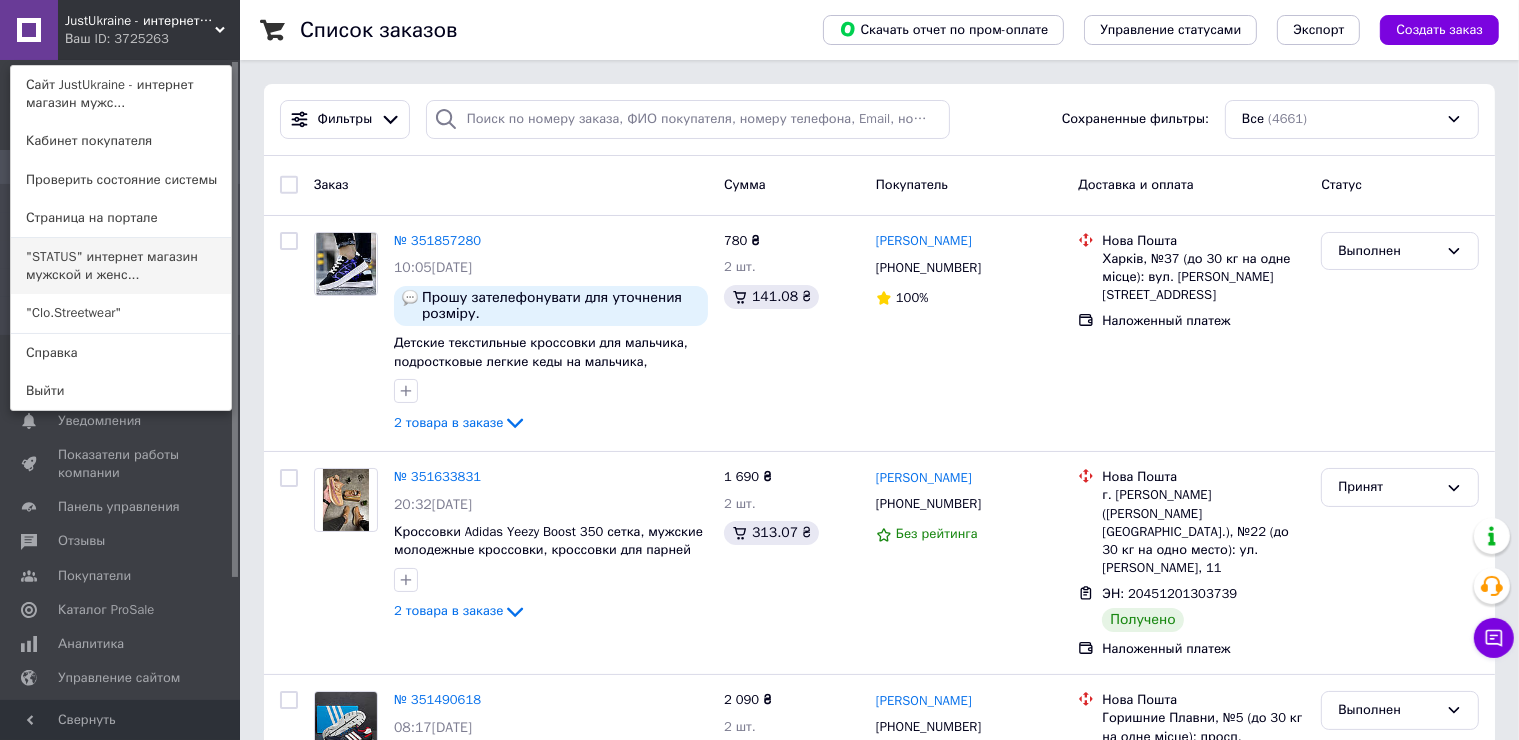 click on ""STATUS" интернет магазин мужской и женс..." at bounding box center [121, 266] 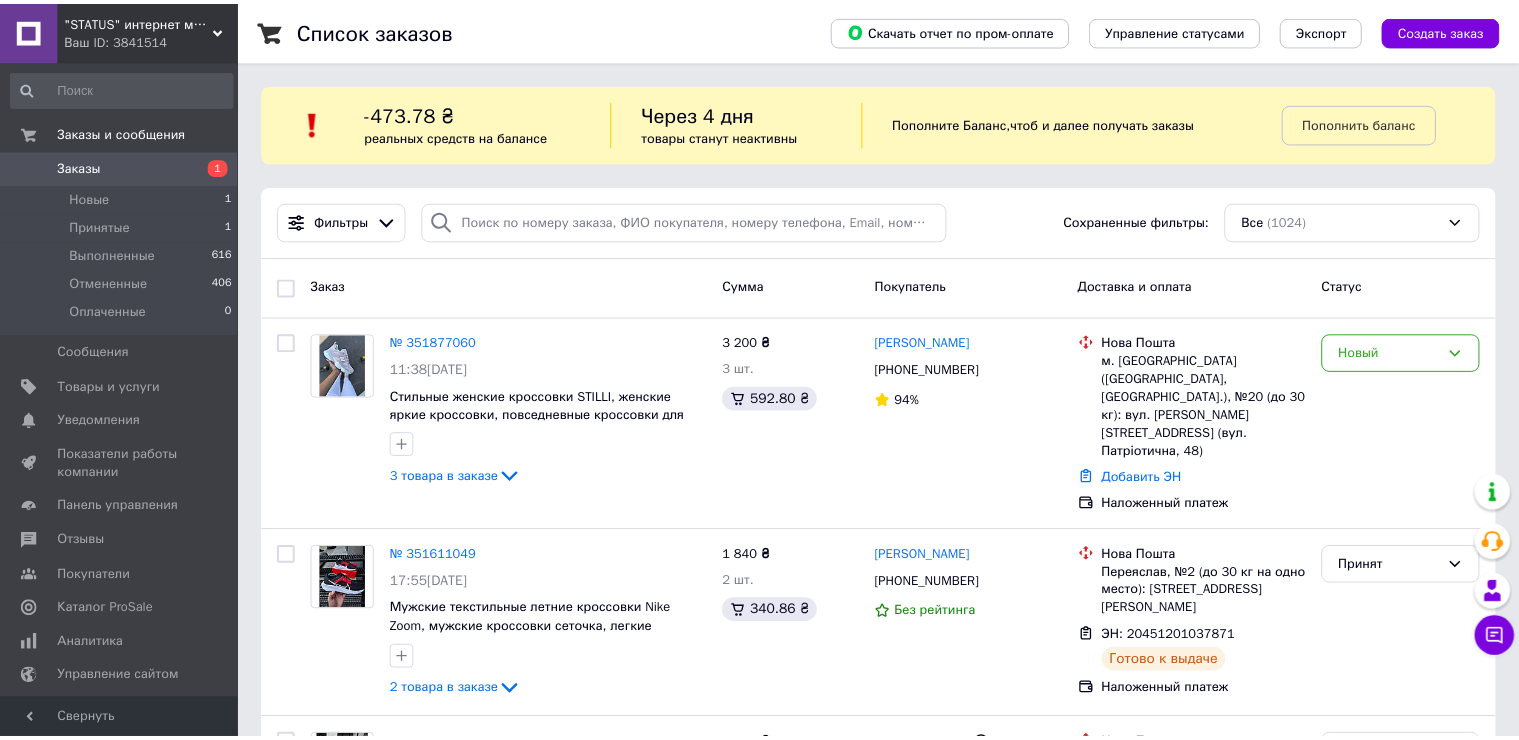 scroll, scrollTop: 0, scrollLeft: 0, axis: both 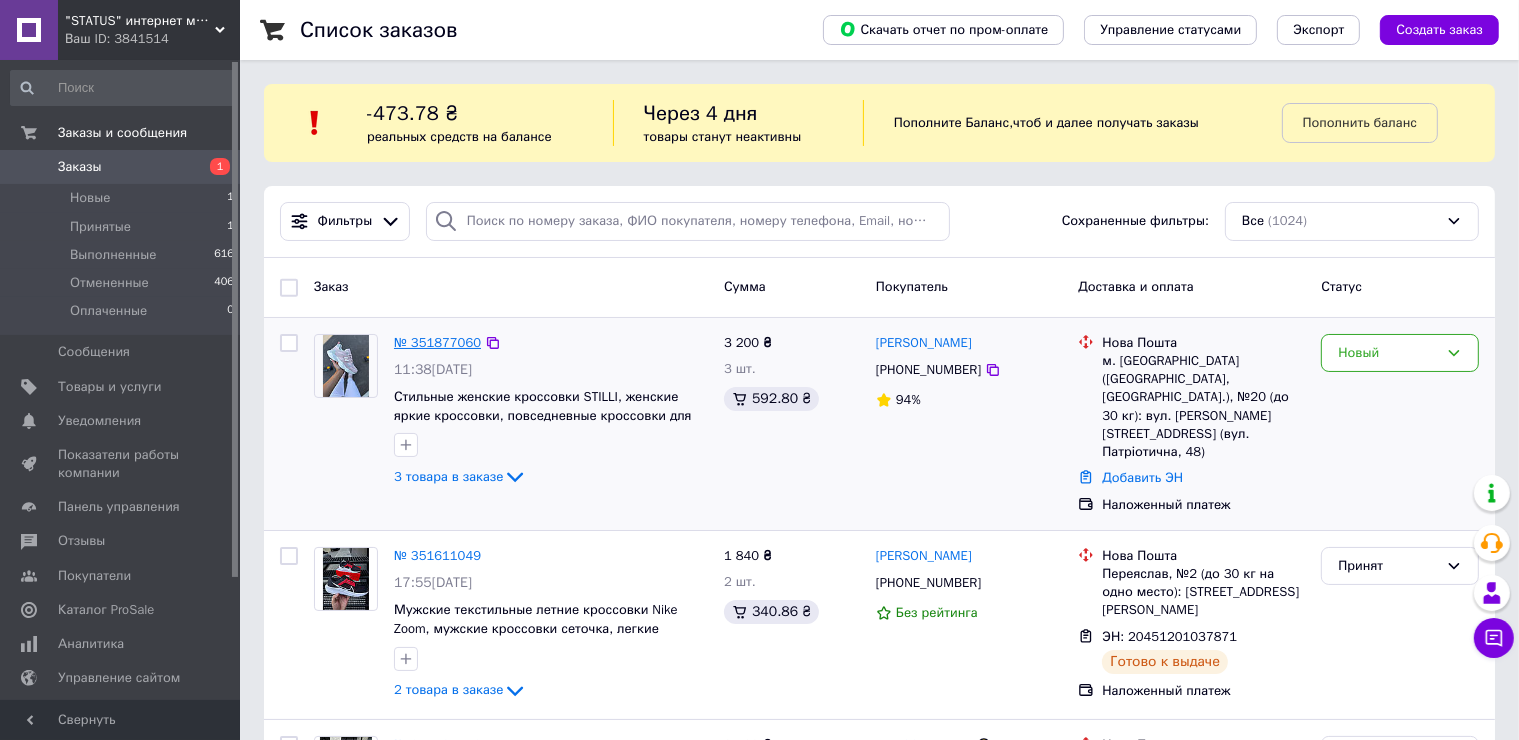 click on "№ 351877060" at bounding box center (437, 342) 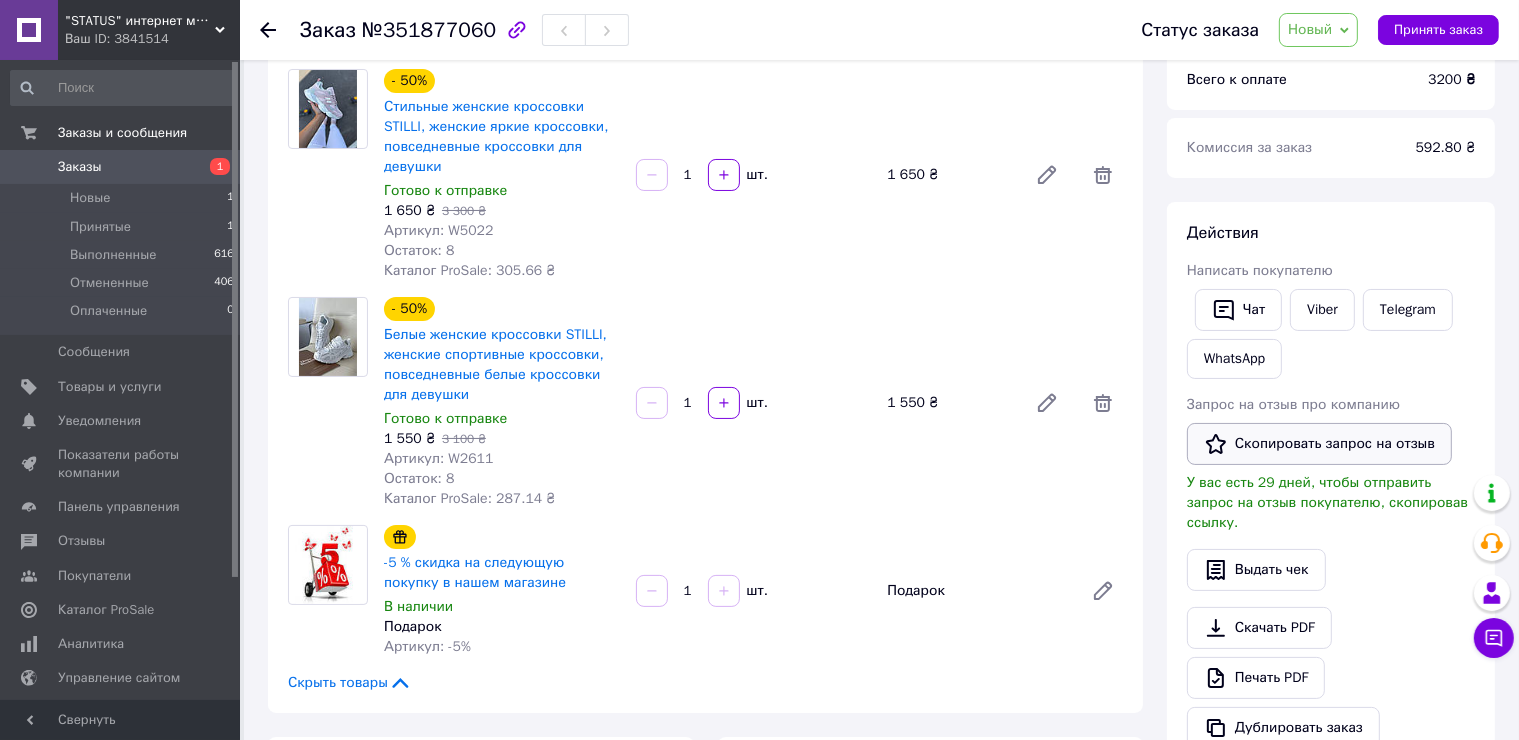 scroll, scrollTop: 200, scrollLeft: 0, axis: vertical 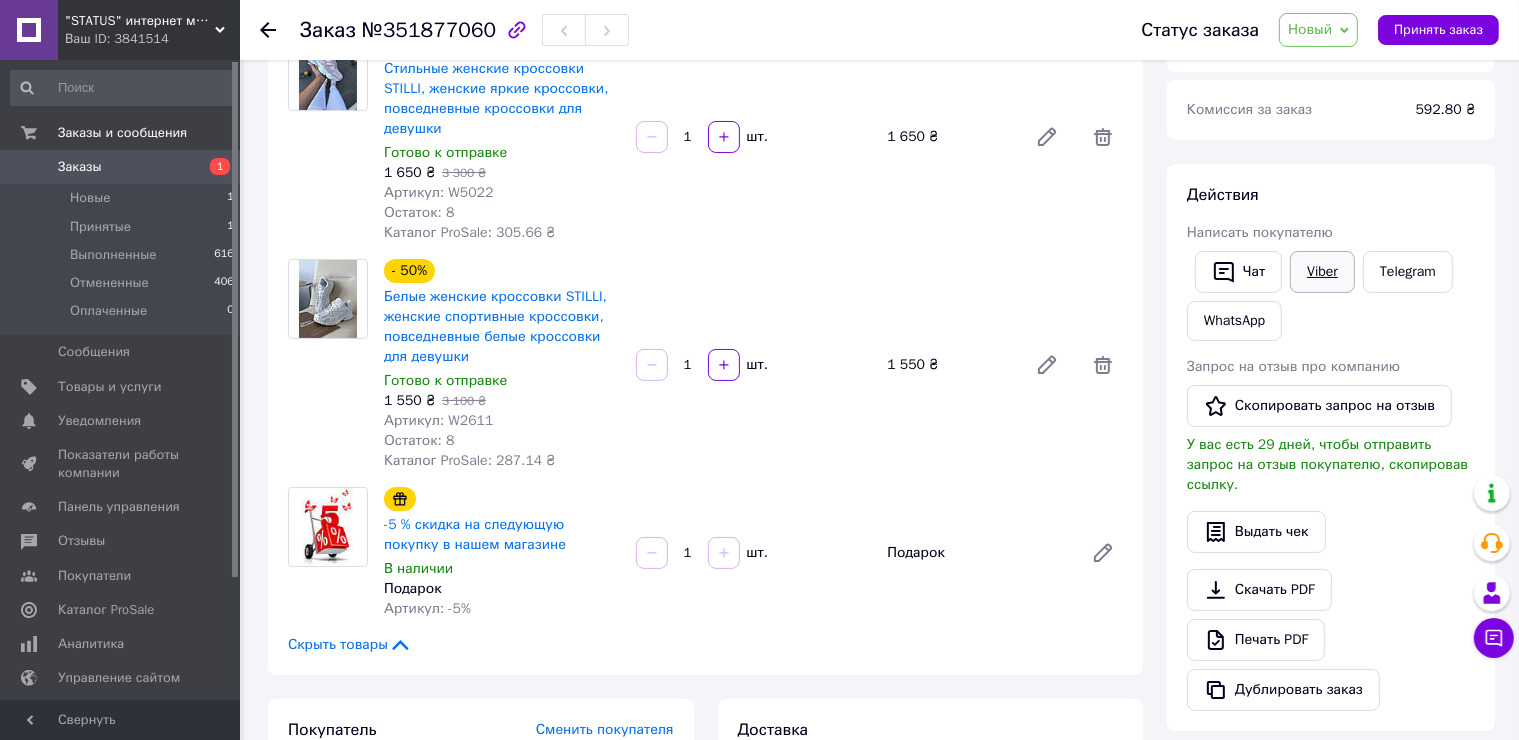 click on "Viber" at bounding box center [1322, 272] 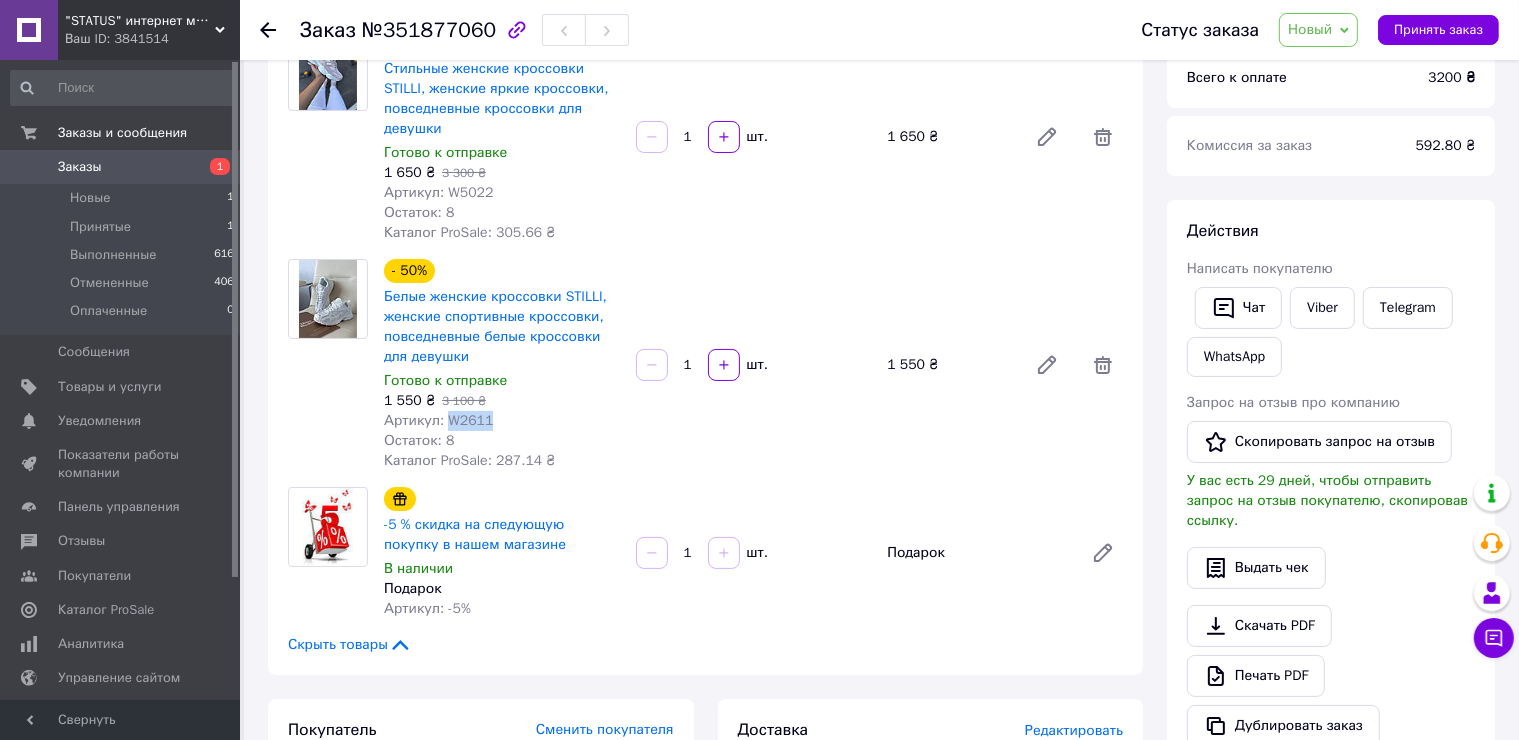 drag, startPoint x: 471, startPoint y: 425, endPoint x: 442, endPoint y: 422, distance: 29.15476 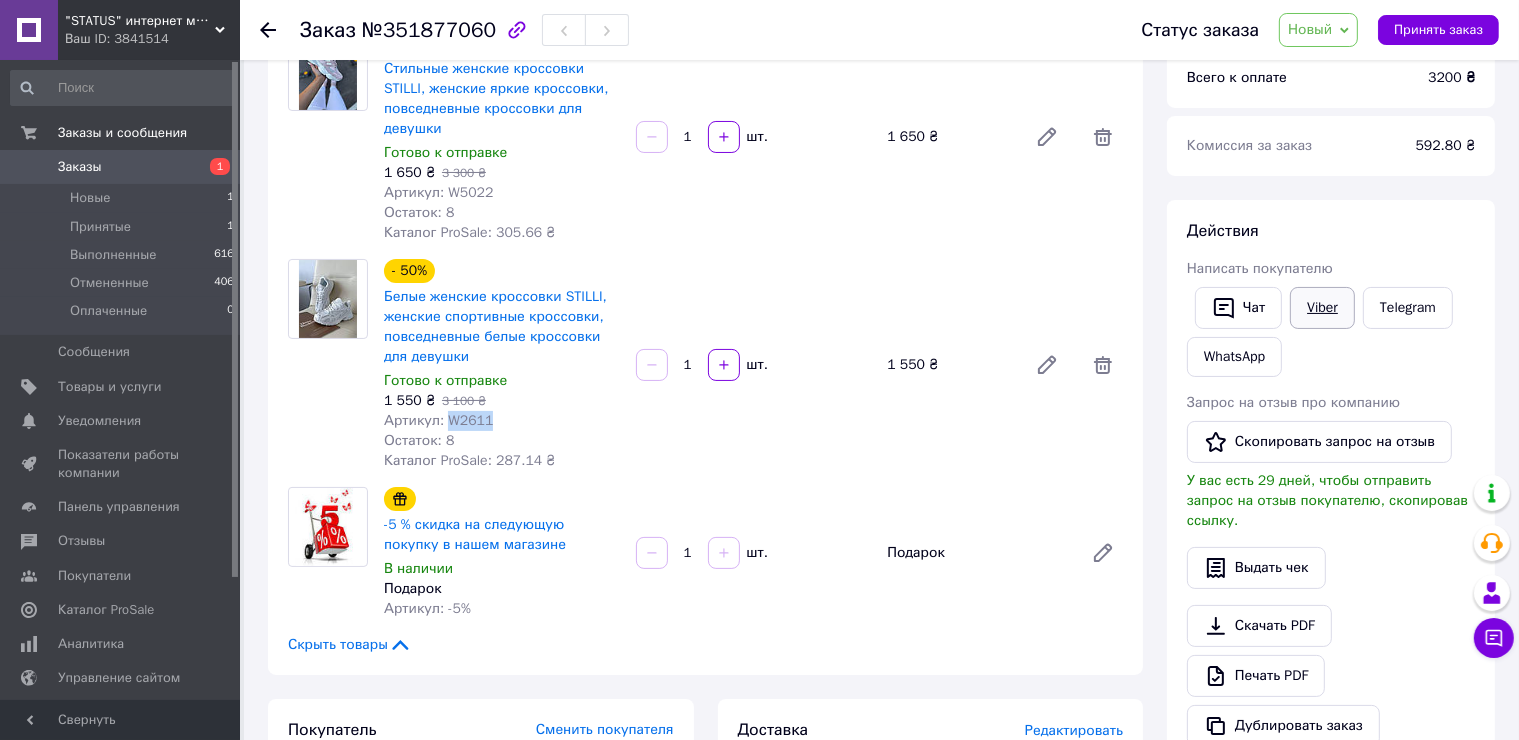 click on "Viber" at bounding box center [1322, 308] 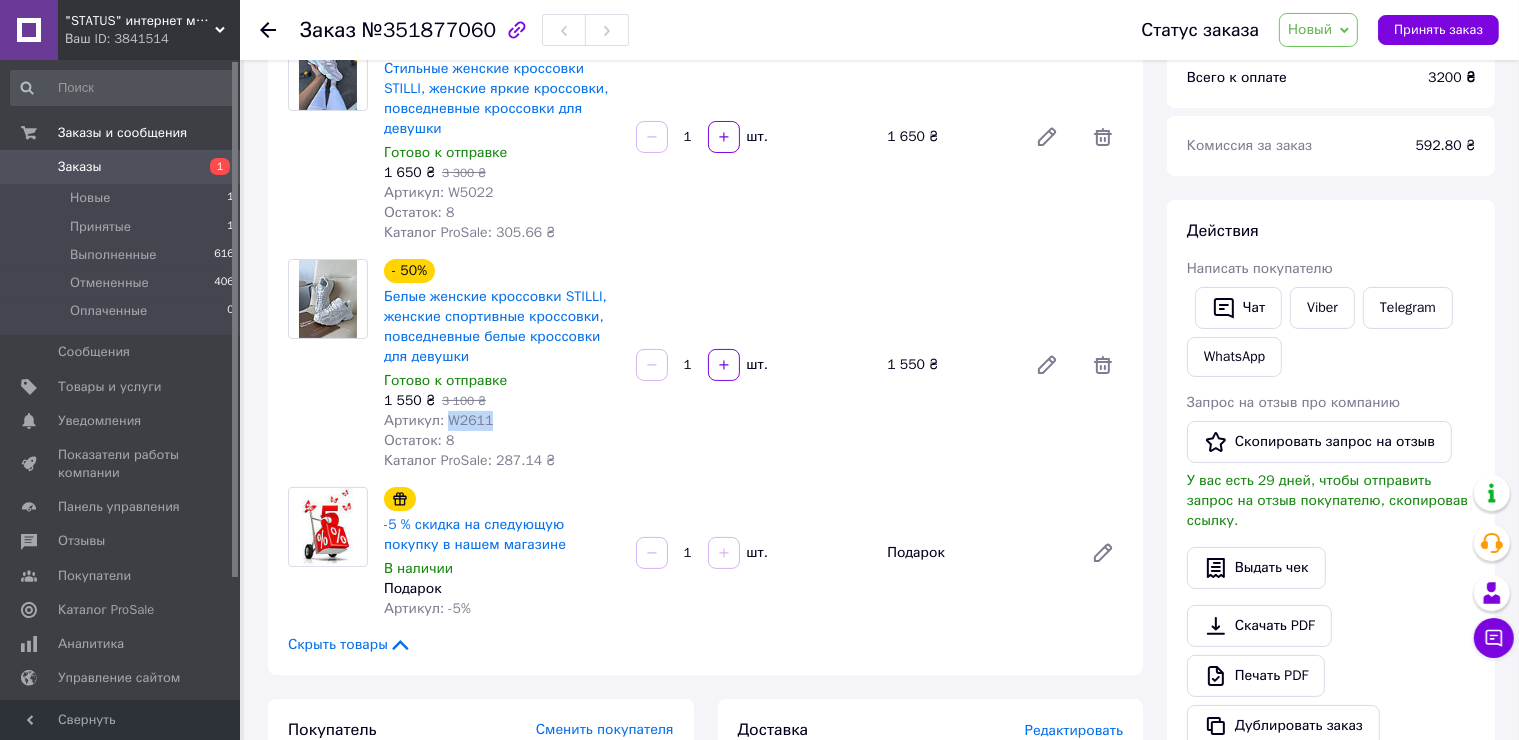 click on "Написать покупателю" at bounding box center (1331, 269) 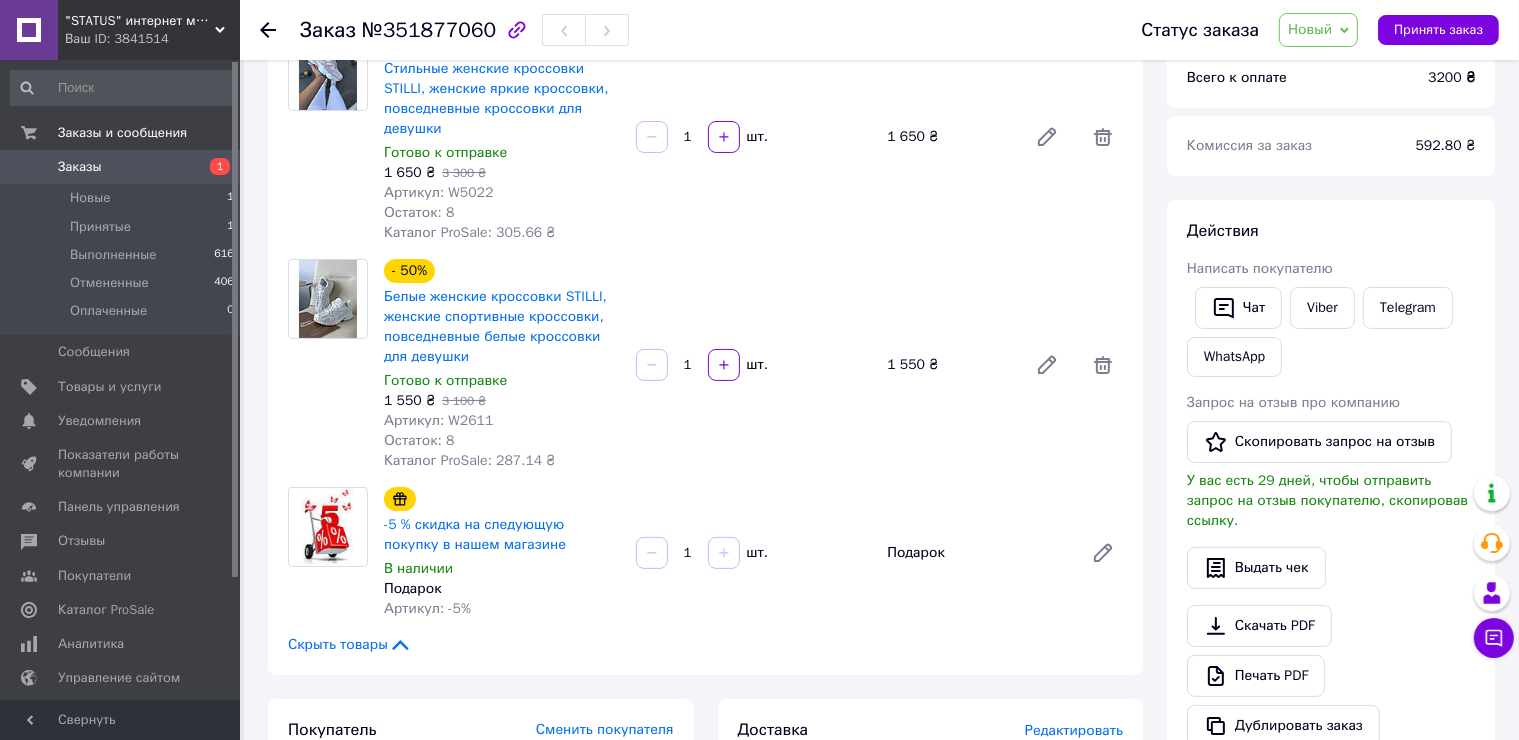 click on "Новый" at bounding box center [1310, 29] 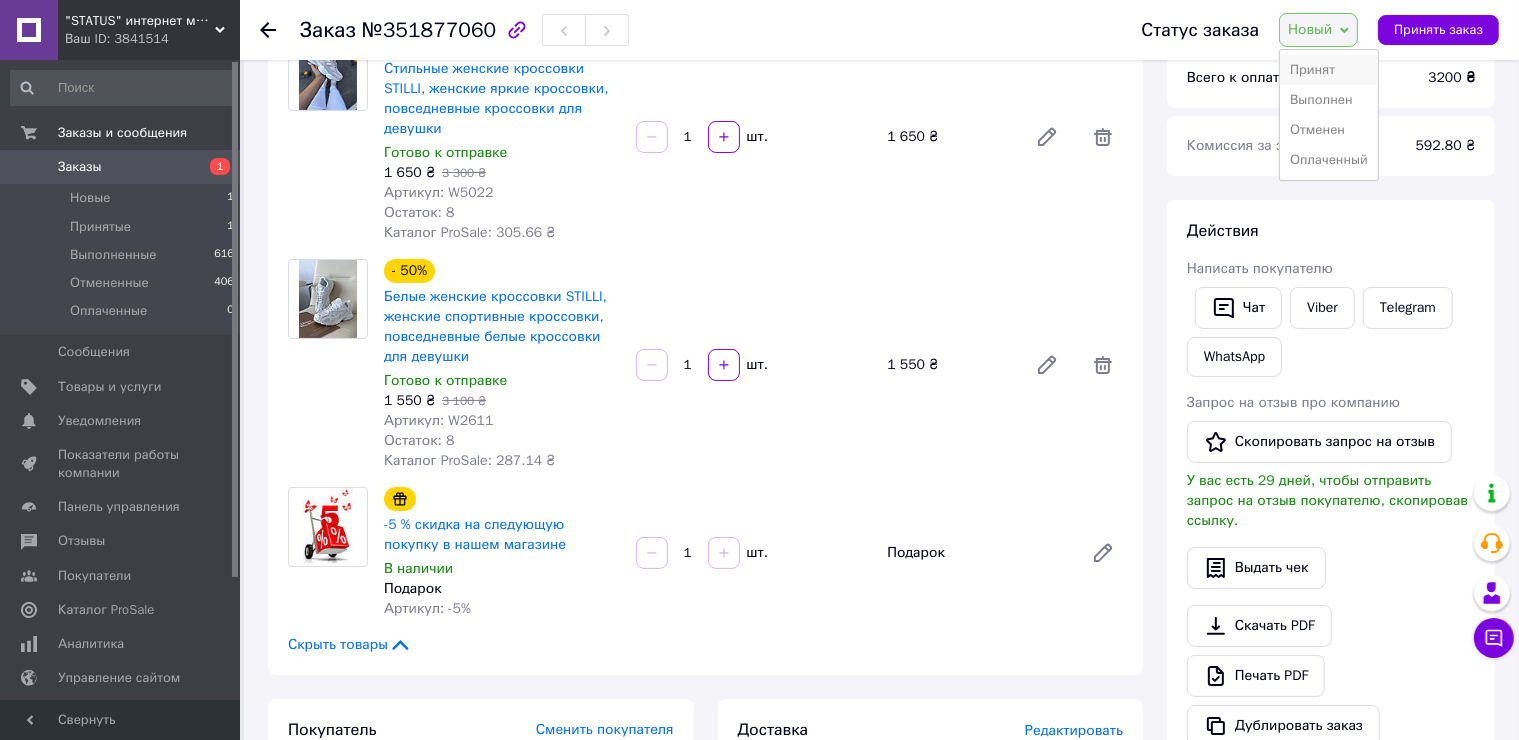 click on "Принят" at bounding box center (1329, 70) 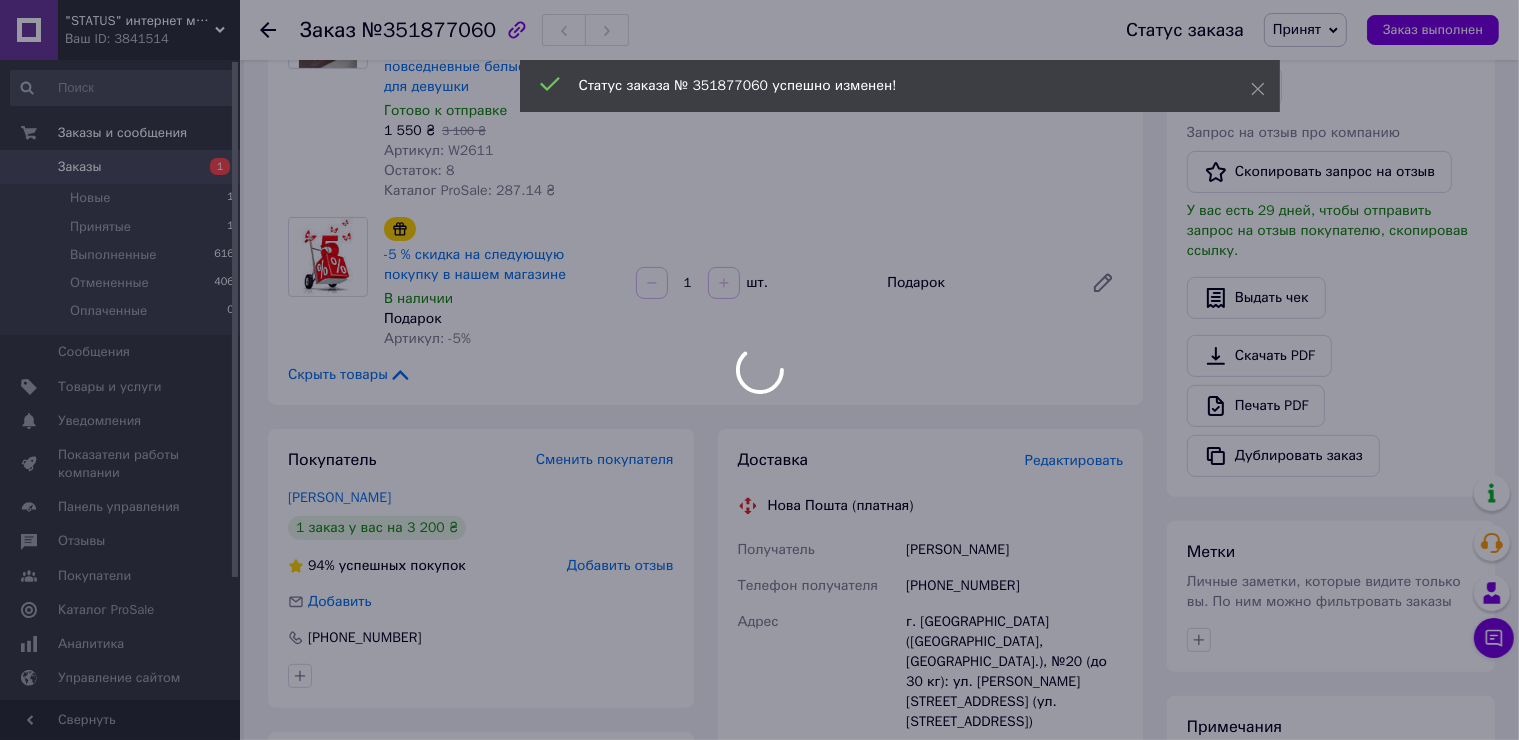 scroll, scrollTop: 600, scrollLeft: 0, axis: vertical 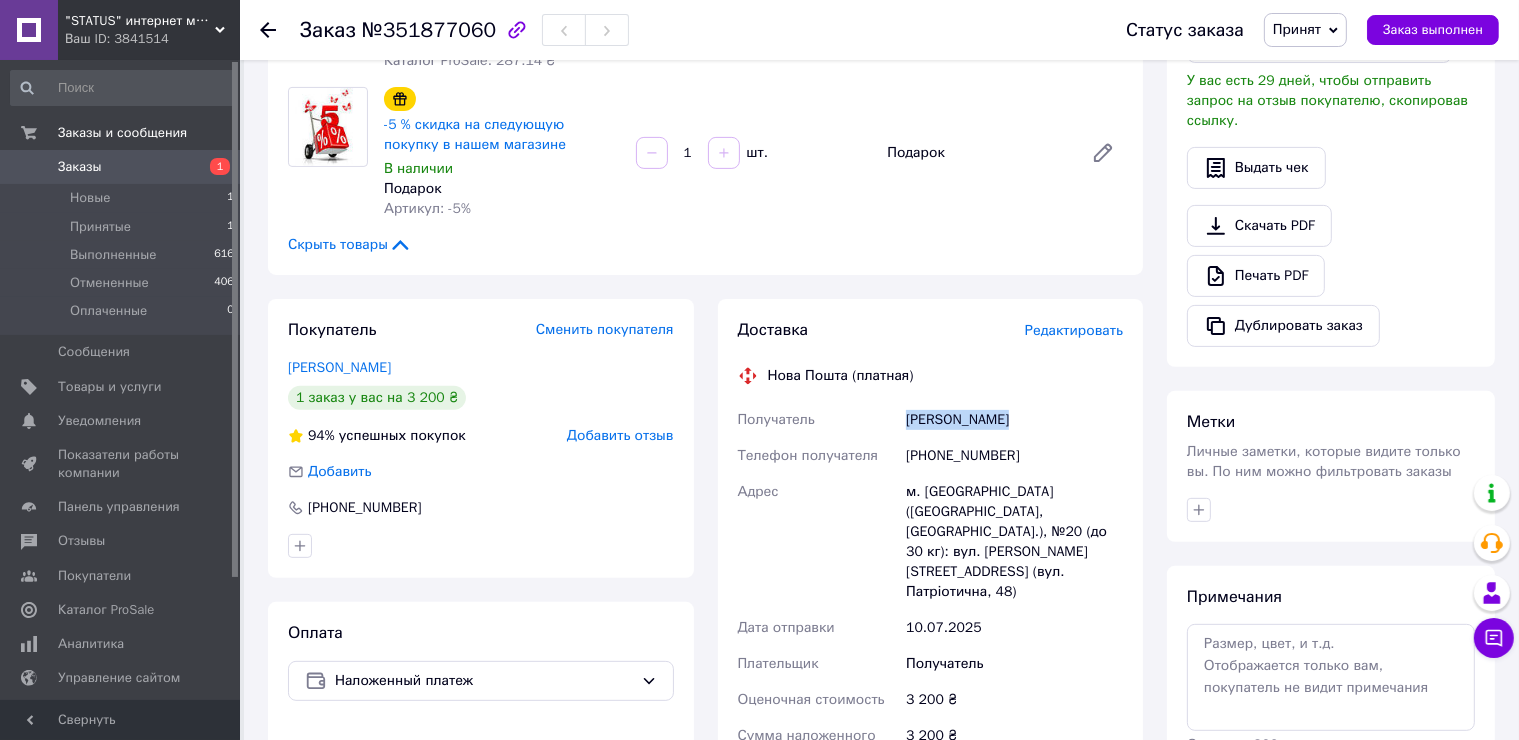 drag, startPoint x: 1007, startPoint y: 422, endPoint x: 902, endPoint y: 423, distance: 105.00476 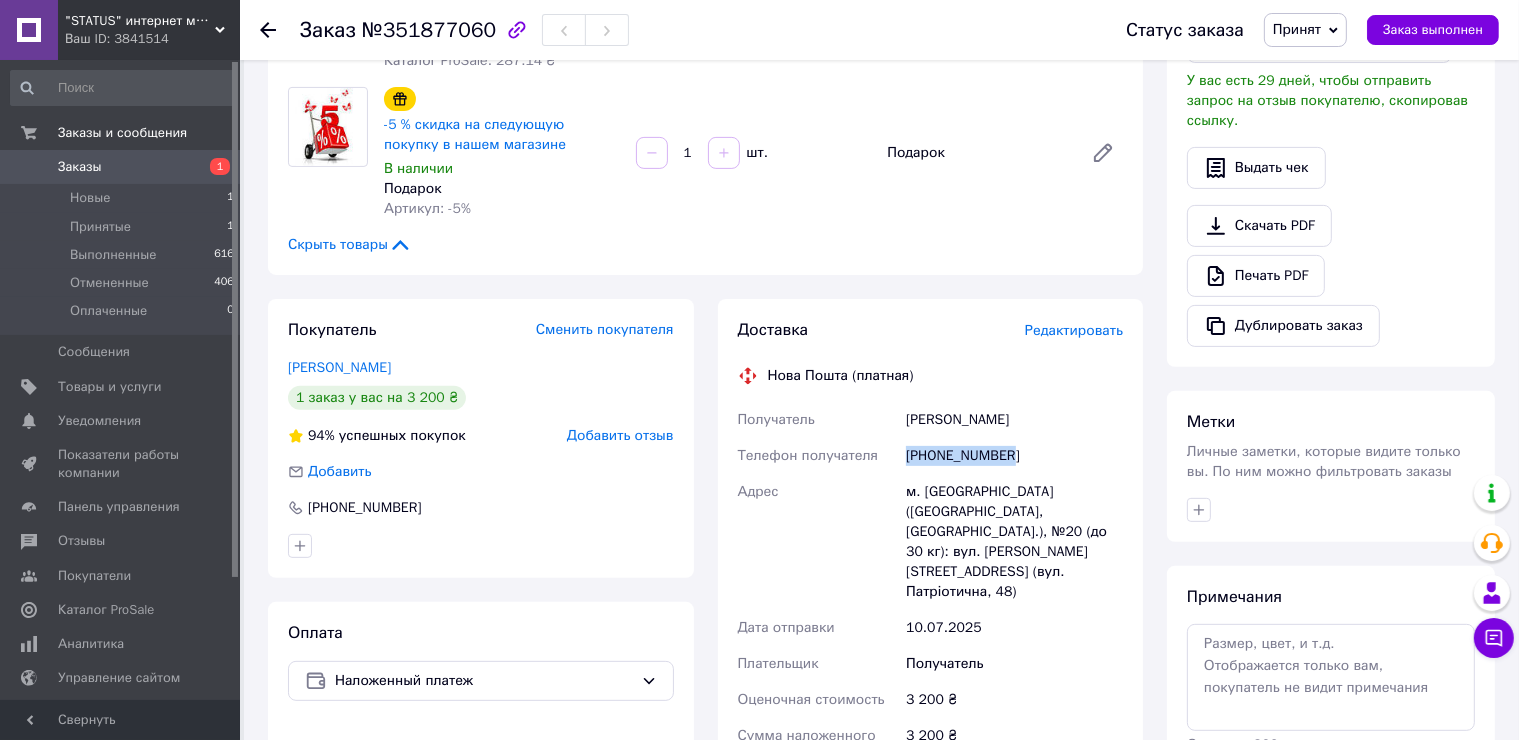 drag, startPoint x: 1003, startPoint y: 452, endPoint x: 908, endPoint y: 455, distance: 95.047356 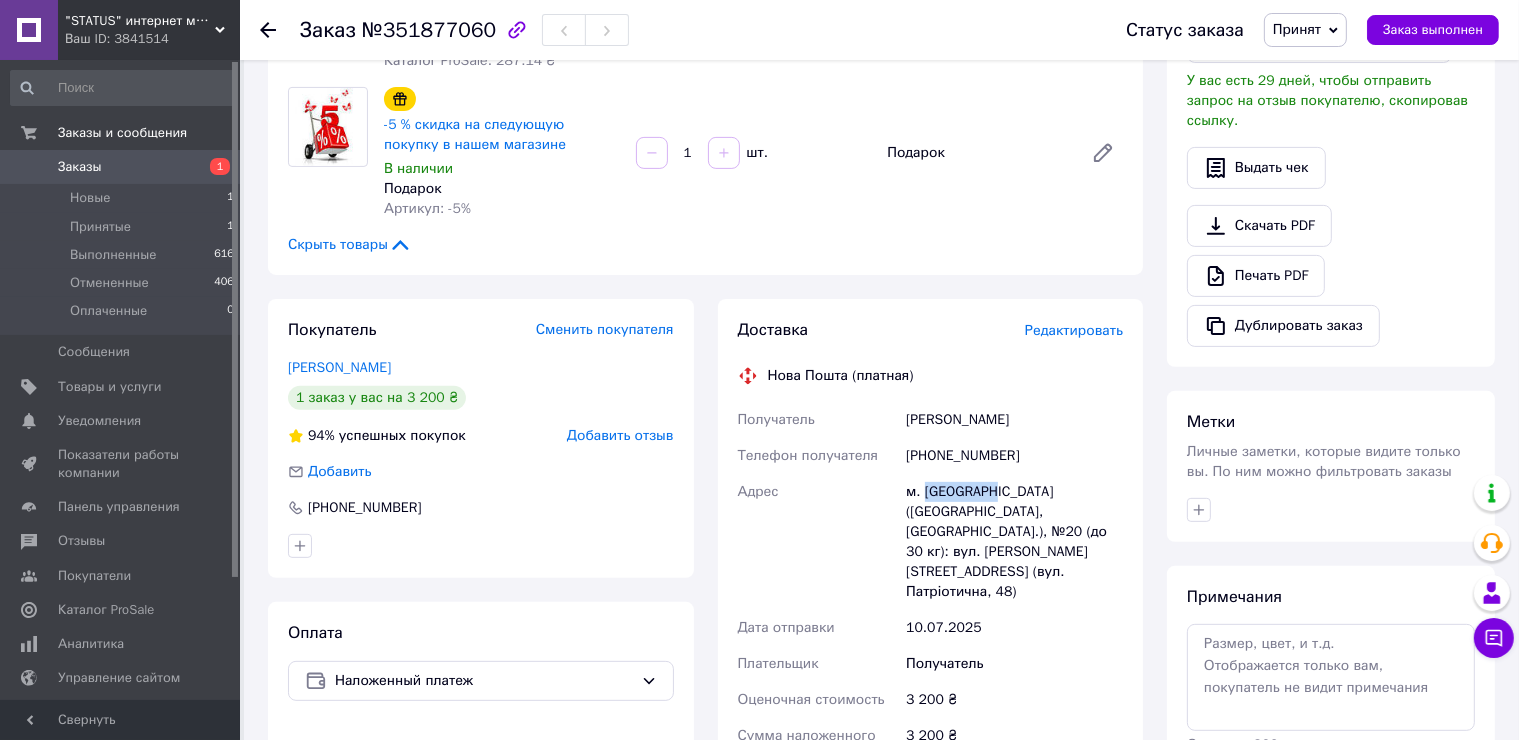 drag, startPoint x: 992, startPoint y: 494, endPoint x: 922, endPoint y: 496, distance: 70.028564 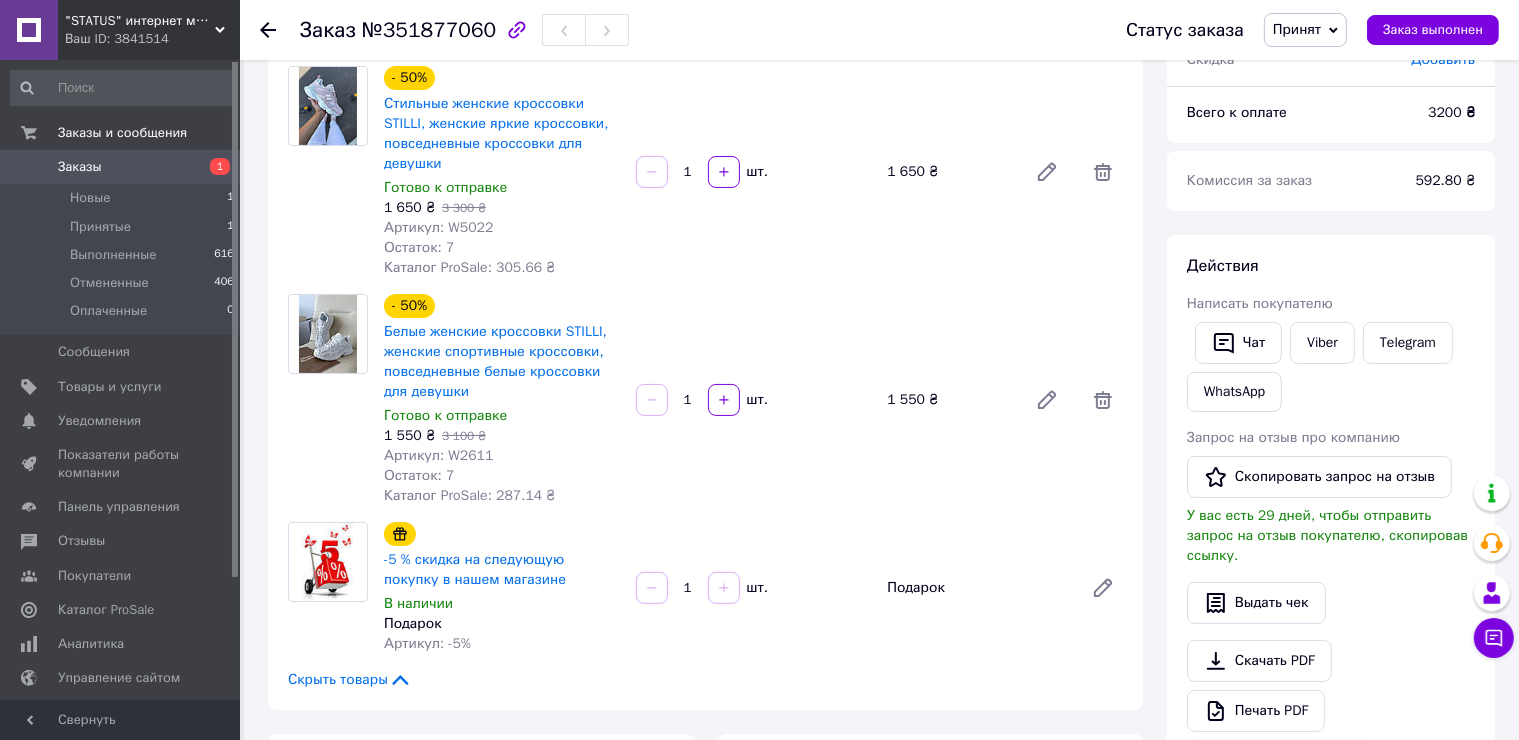 scroll, scrollTop: 87, scrollLeft: 0, axis: vertical 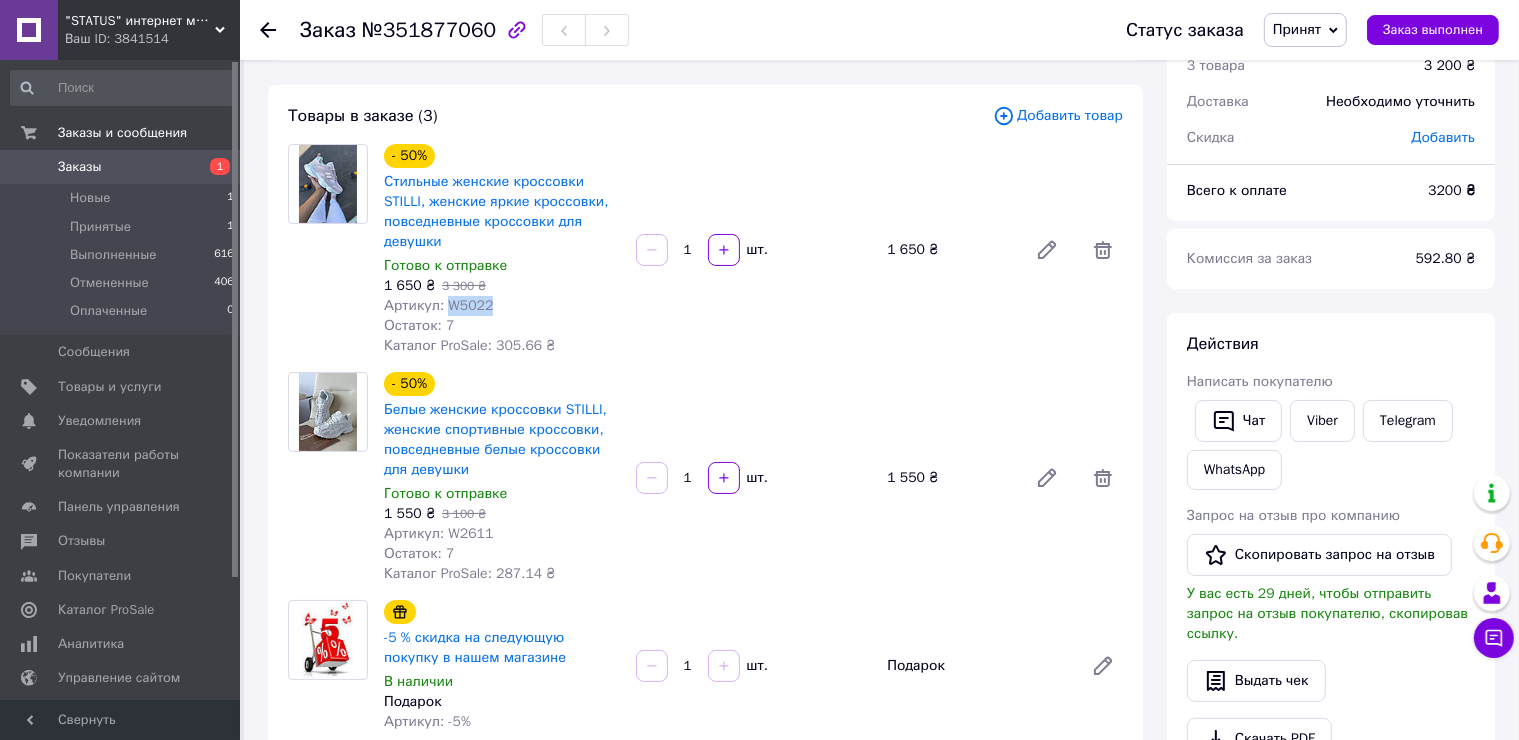 drag, startPoint x: 508, startPoint y: 306, endPoint x: 443, endPoint y: 305, distance: 65.00769 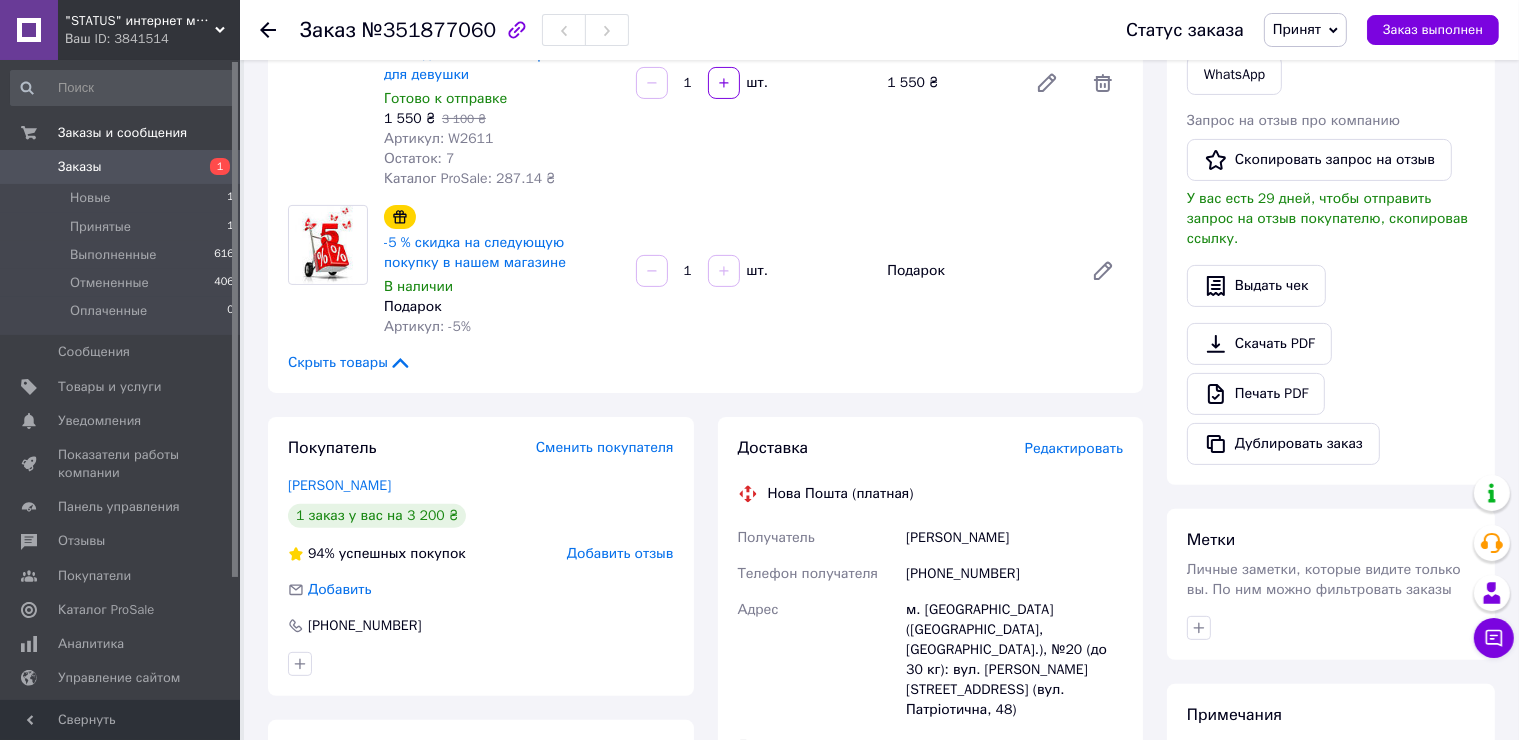 scroll, scrollTop: 487, scrollLeft: 0, axis: vertical 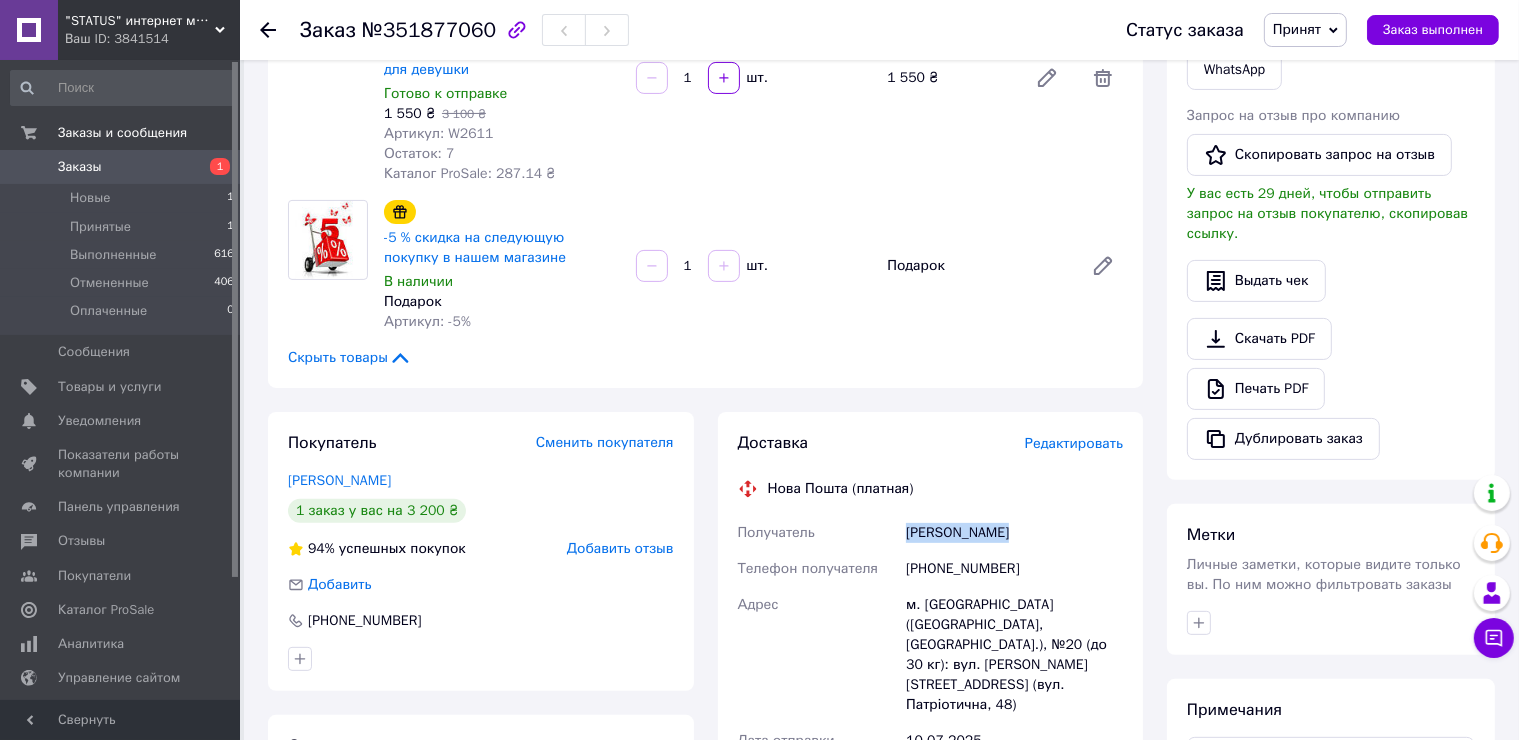drag, startPoint x: 1024, startPoint y: 538, endPoint x: 904, endPoint y: 522, distance: 121.061966 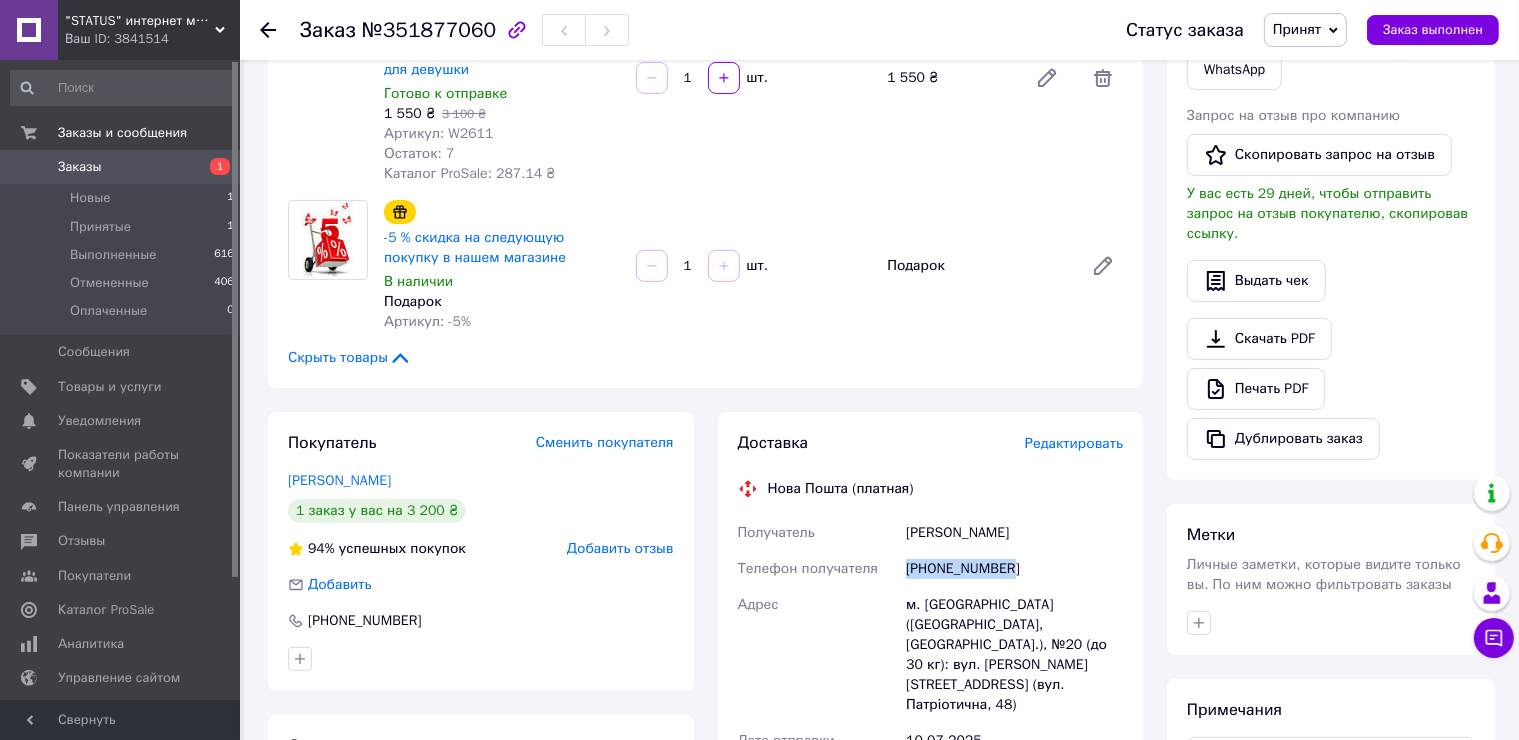 drag, startPoint x: 1023, startPoint y: 564, endPoint x: 906, endPoint y: 560, distance: 117.06836 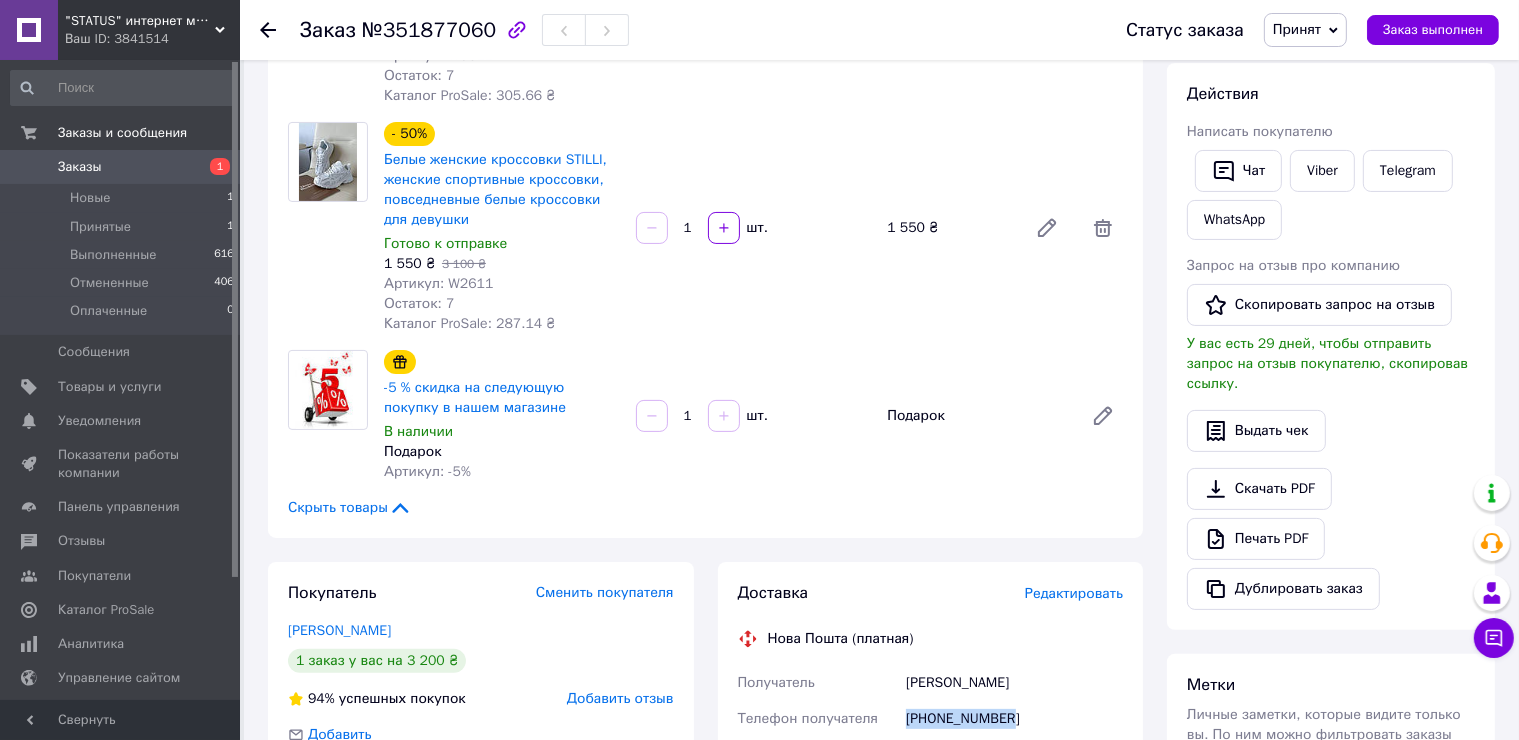 scroll, scrollTop: 587, scrollLeft: 0, axis: vertical 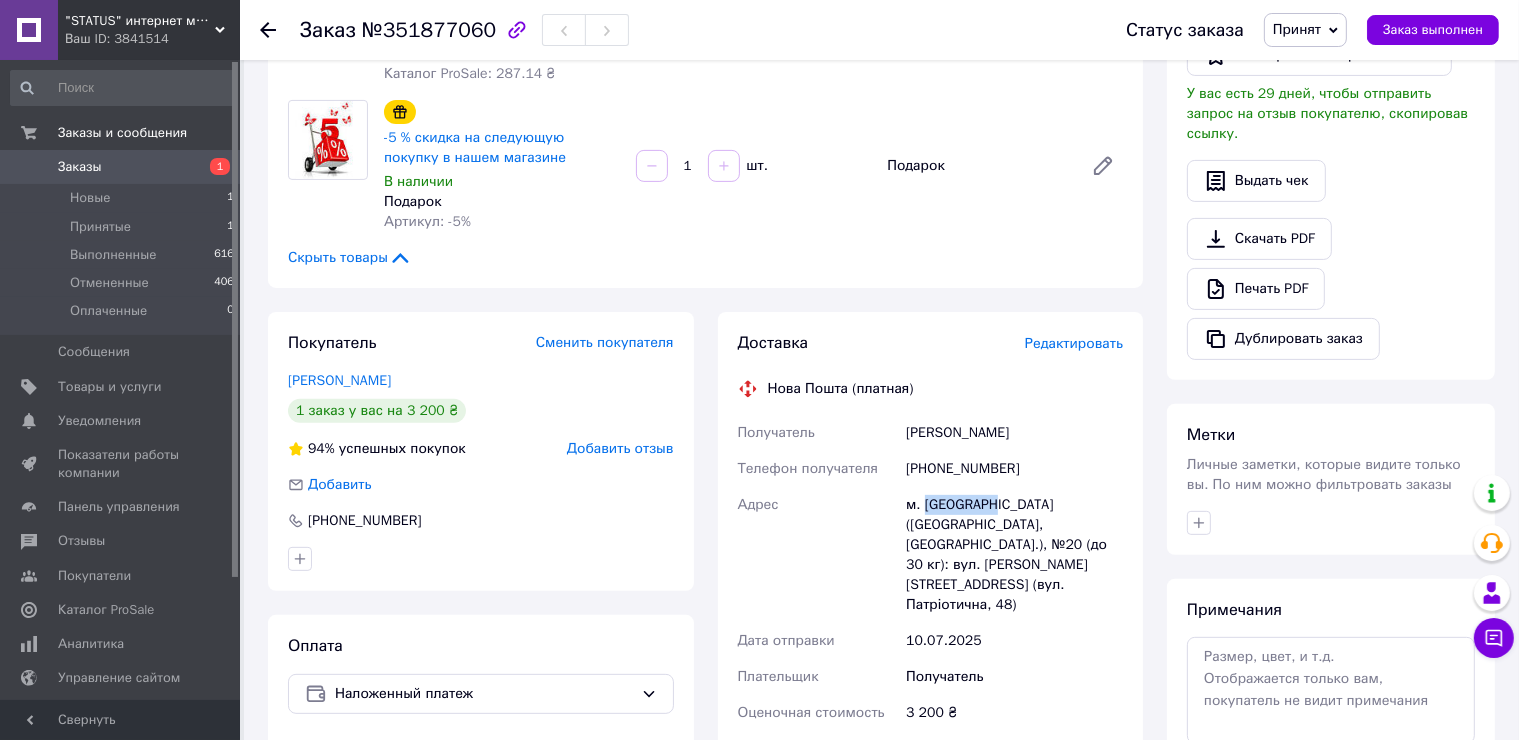 drag, startPoint x: 993, startPoint y: 513, endPoint x: 925, endPoint y: 510, distance: 68.06615 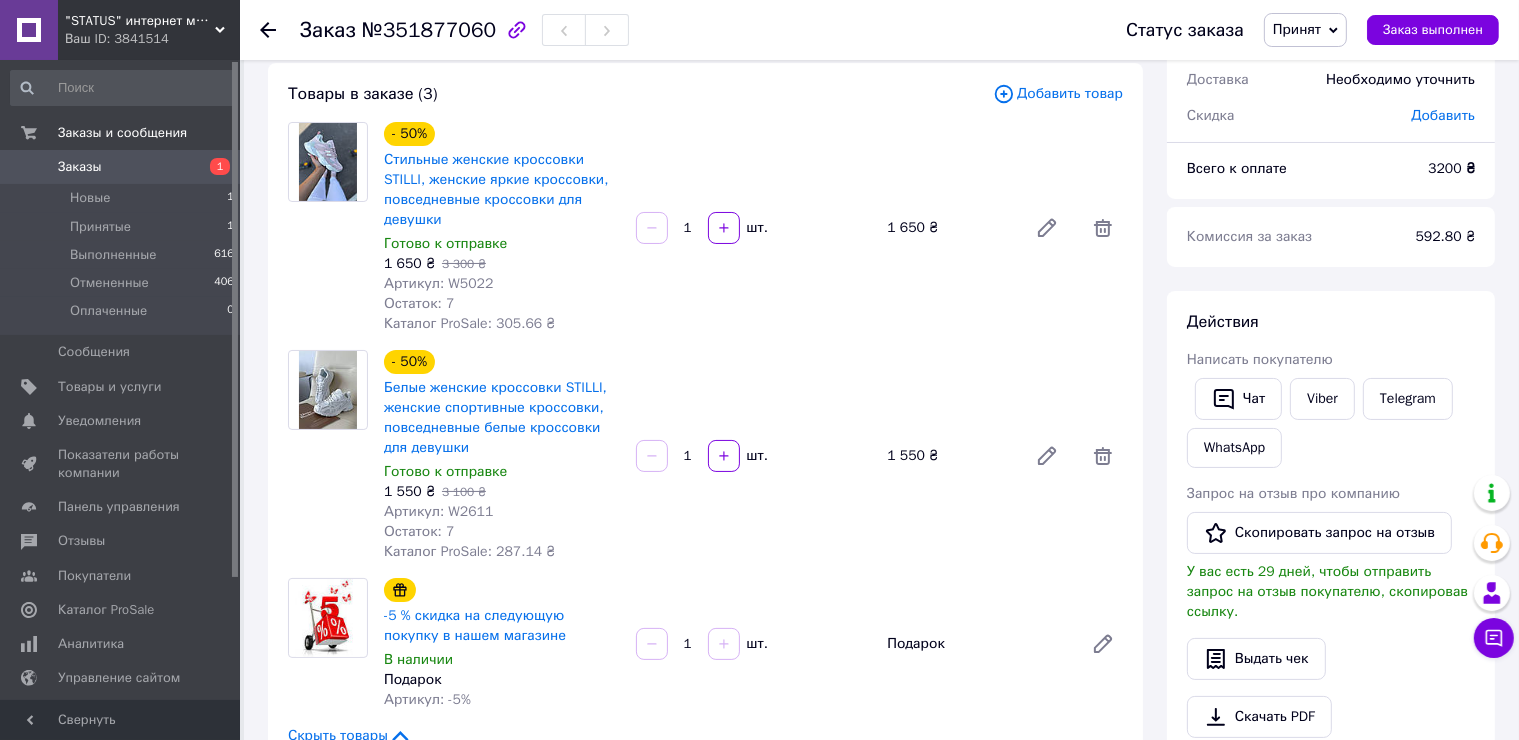 scroll, scrollTop: 87, scrollLeft: 0, axis: vertical 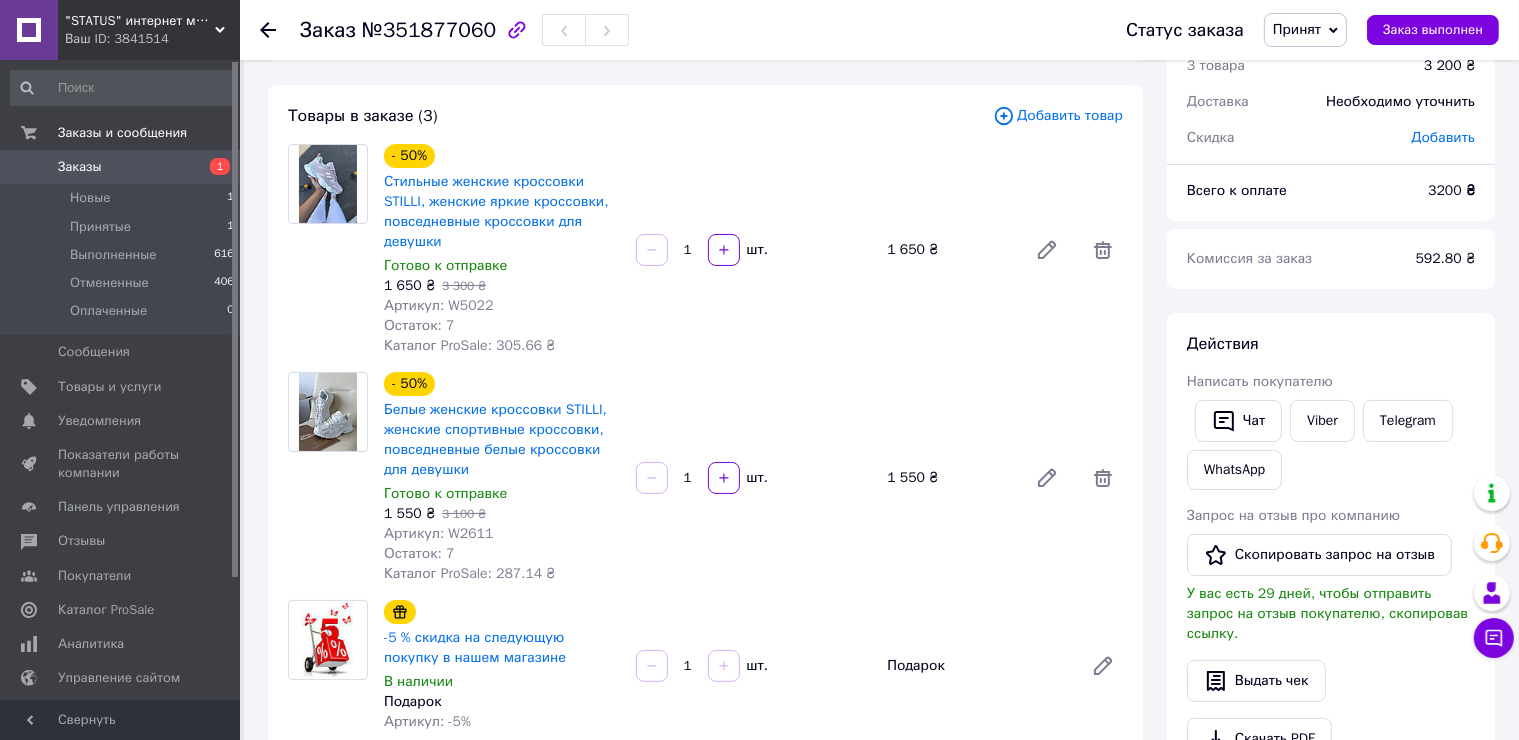 click on "Заказы 1" at bounding box center (123, 167) 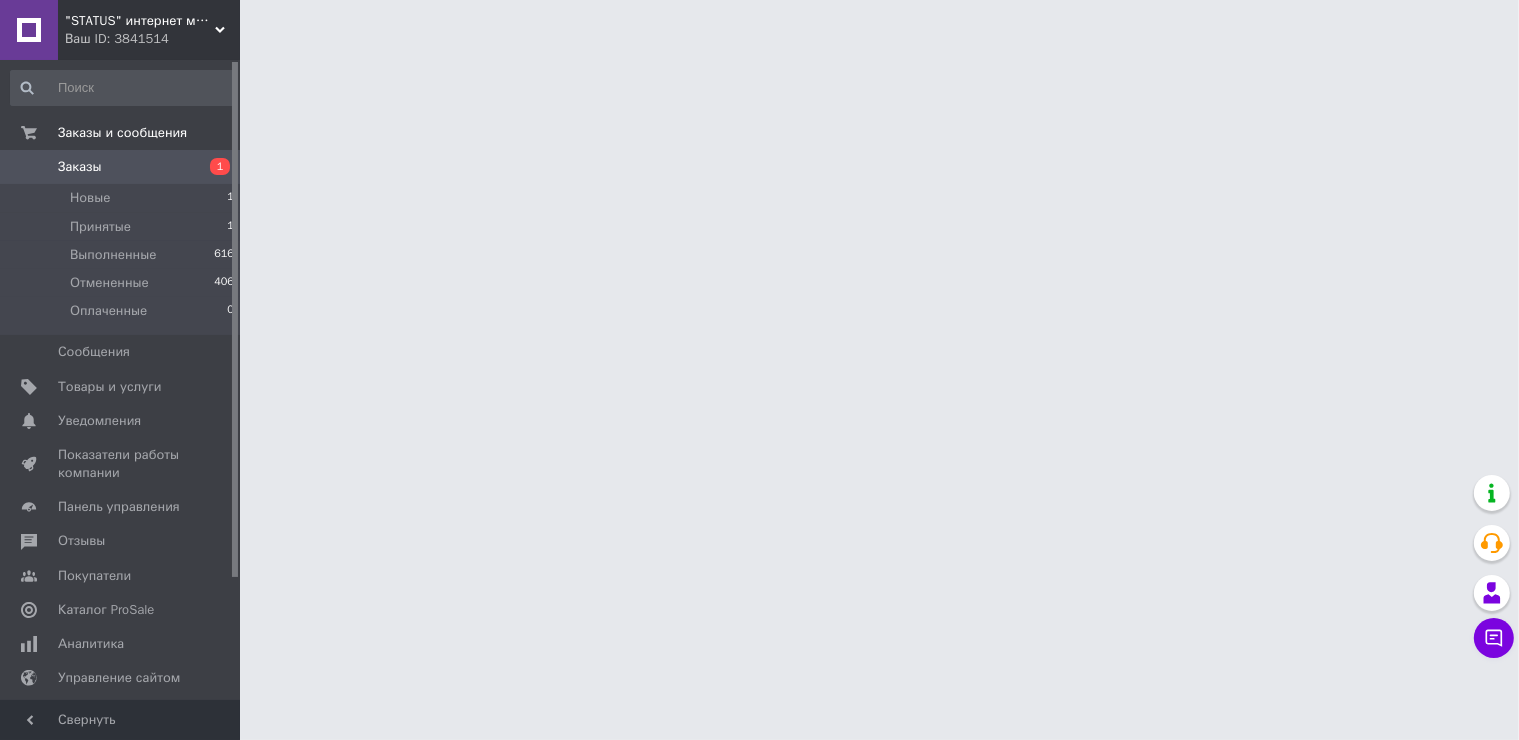 scroll, scrollTop: 0, scrollLeft: 0, axis: both 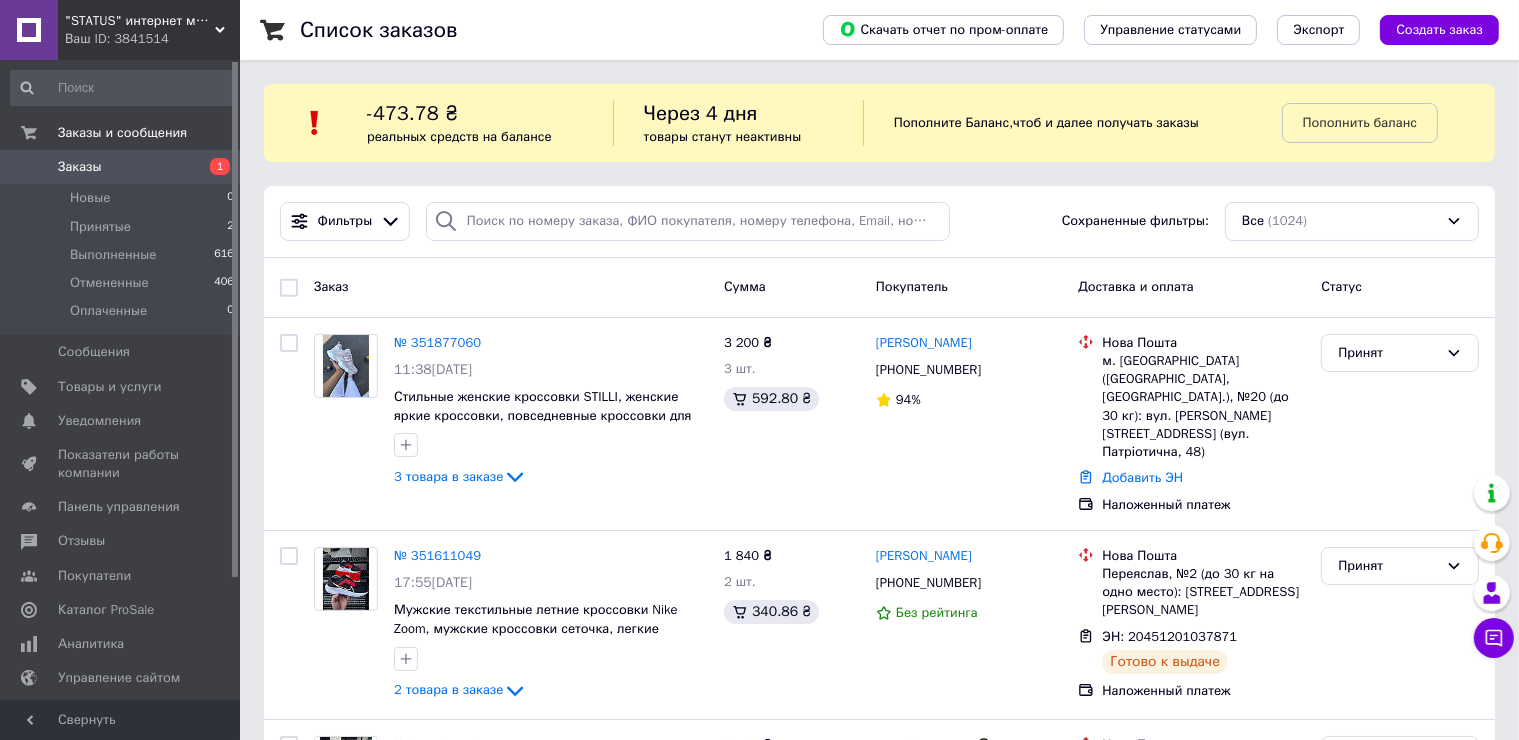 click on "Ваш ID: 3841514" at bounding box center (152, 39) 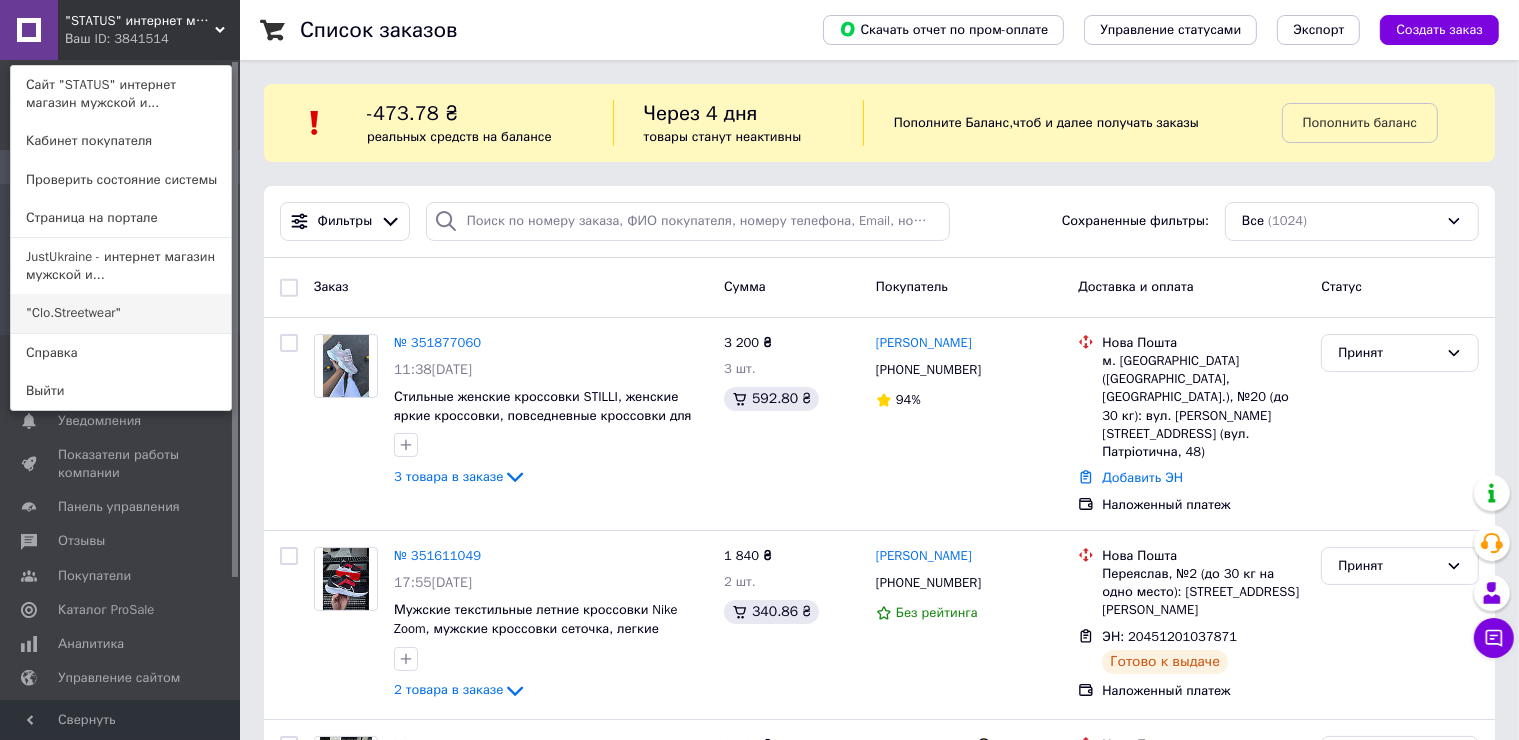 click on ""Clo.Streetwear"" at bounding box center (121, 313) 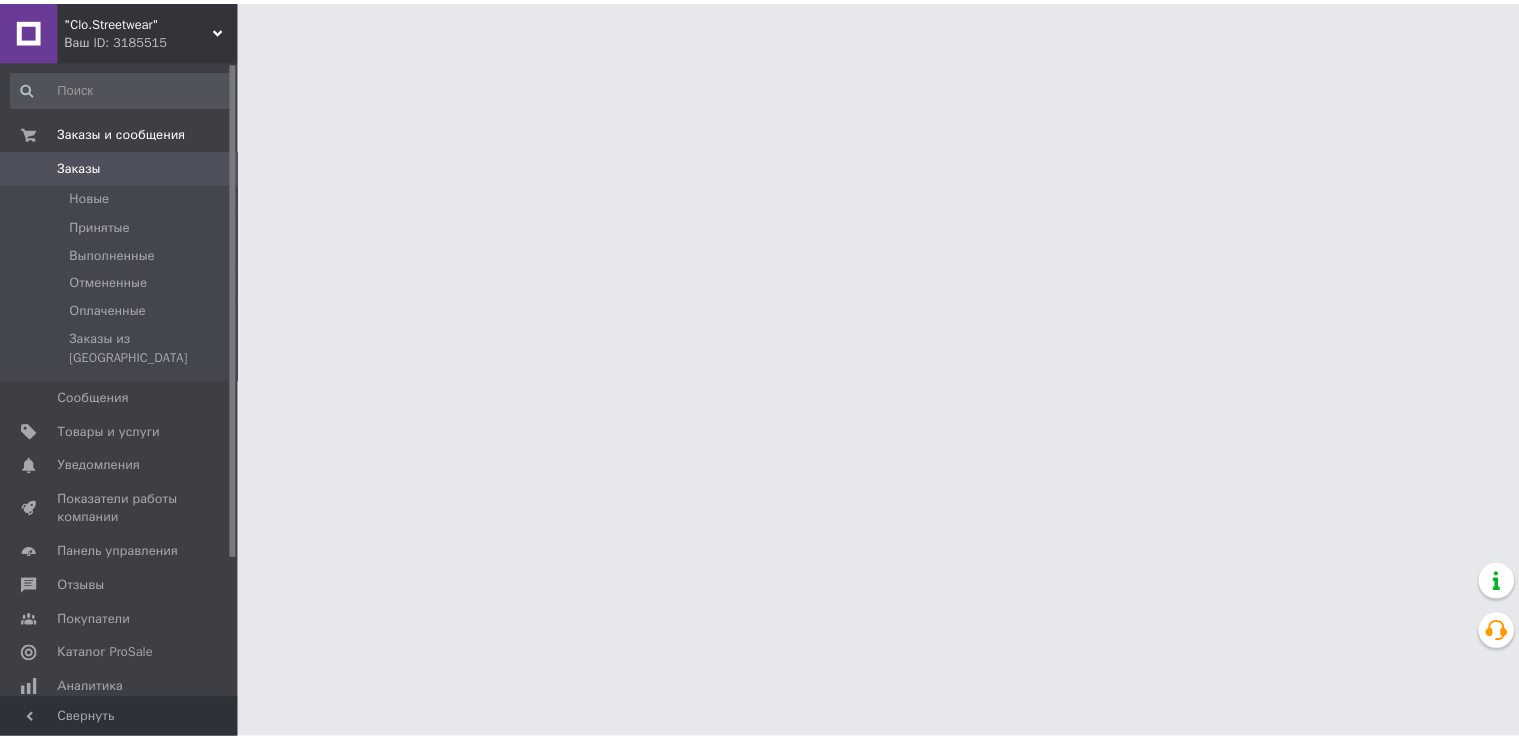 scroll, scrollTop: 0, scrollLeft: 0, axis: both 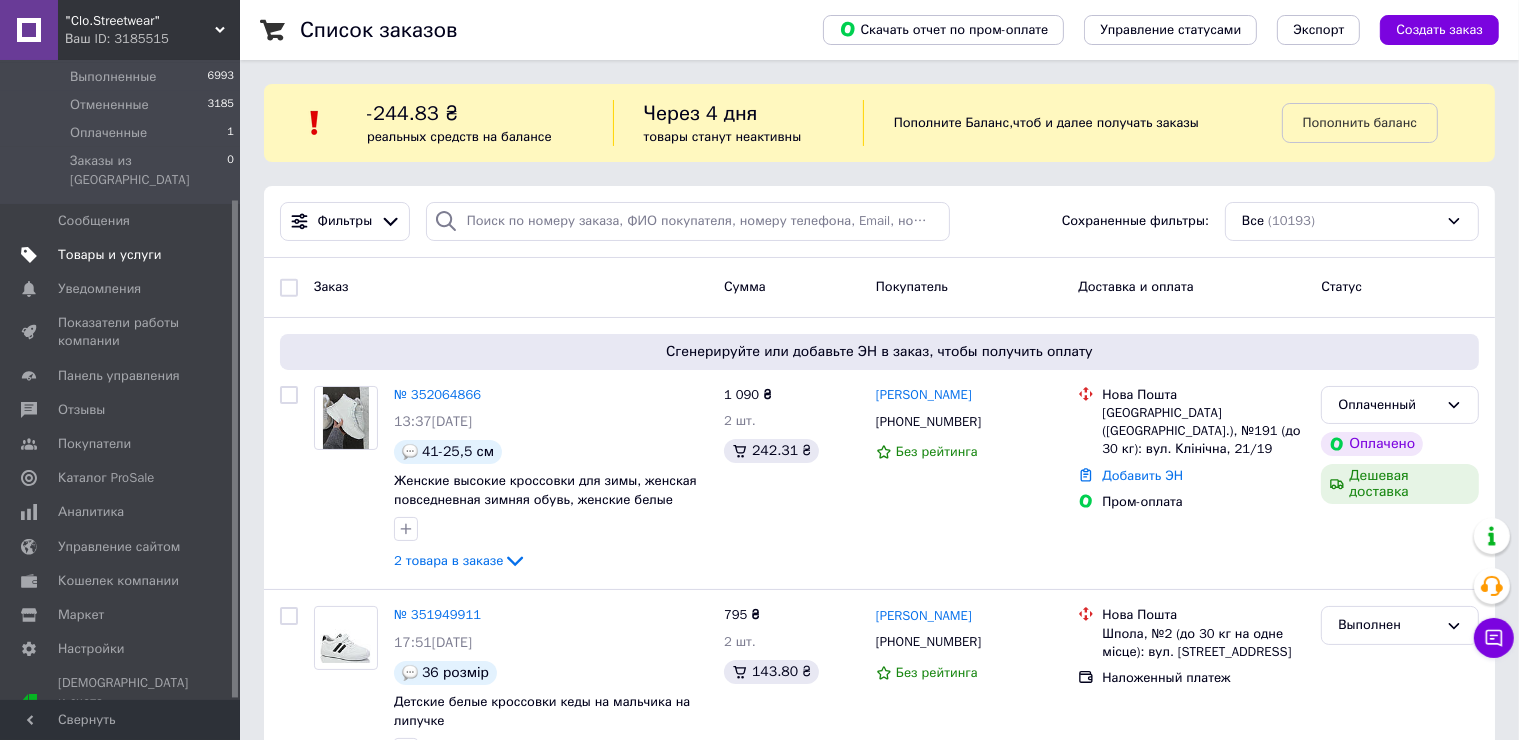 click on "Товары и услуги" at bounding box center (123, 255) 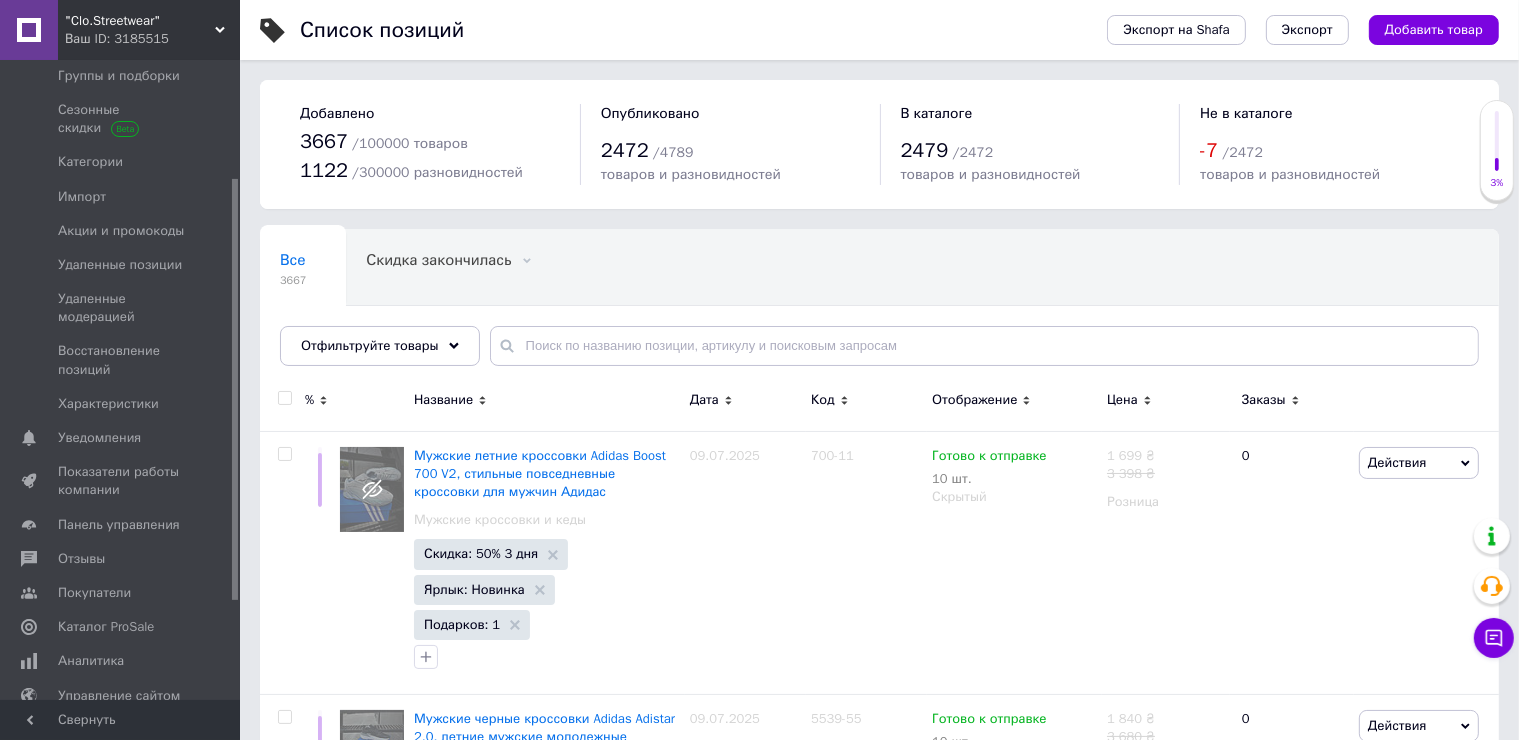 click on ""Clo.Streetwear"" at bounding box center (140, 21) 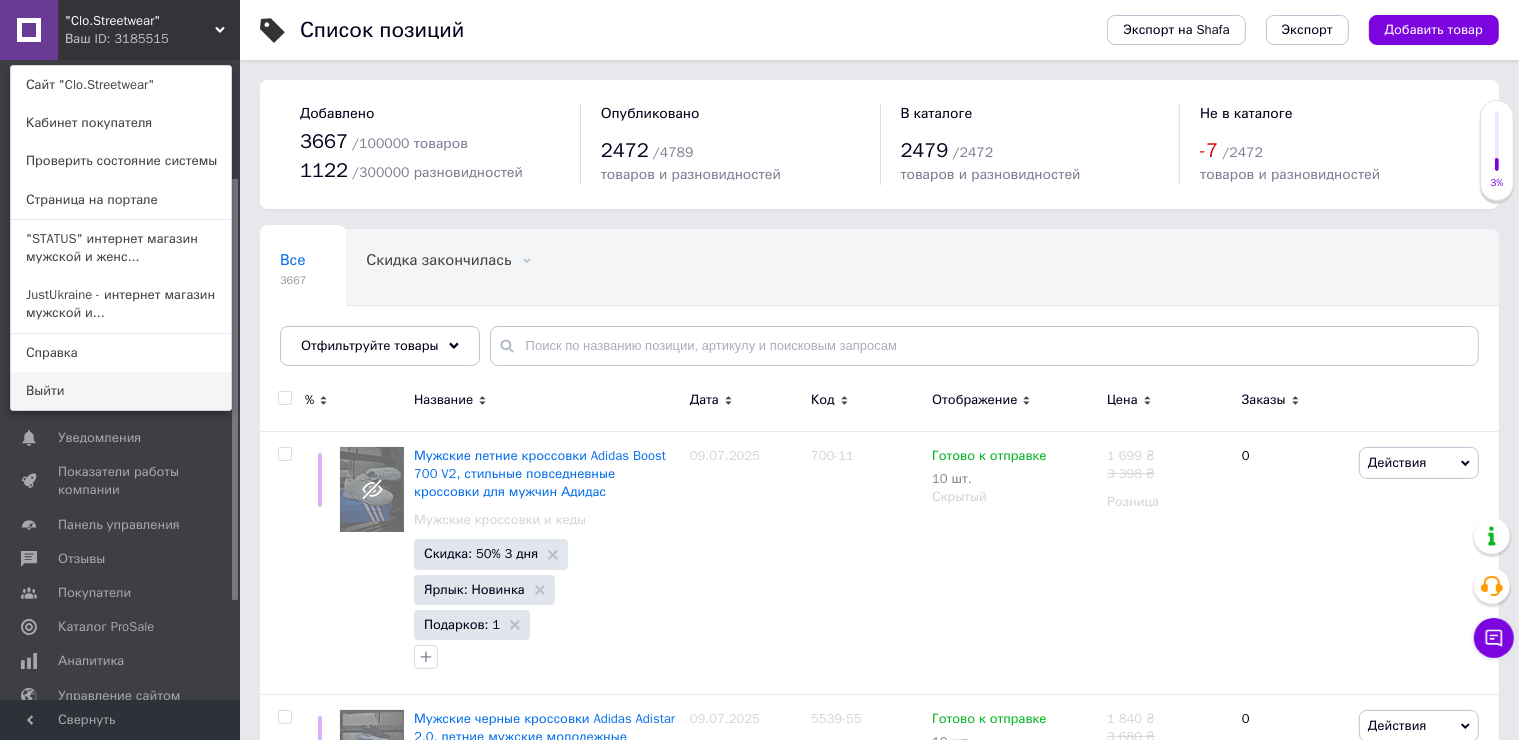 click on "Выйти" at bounding box center [121, 391] 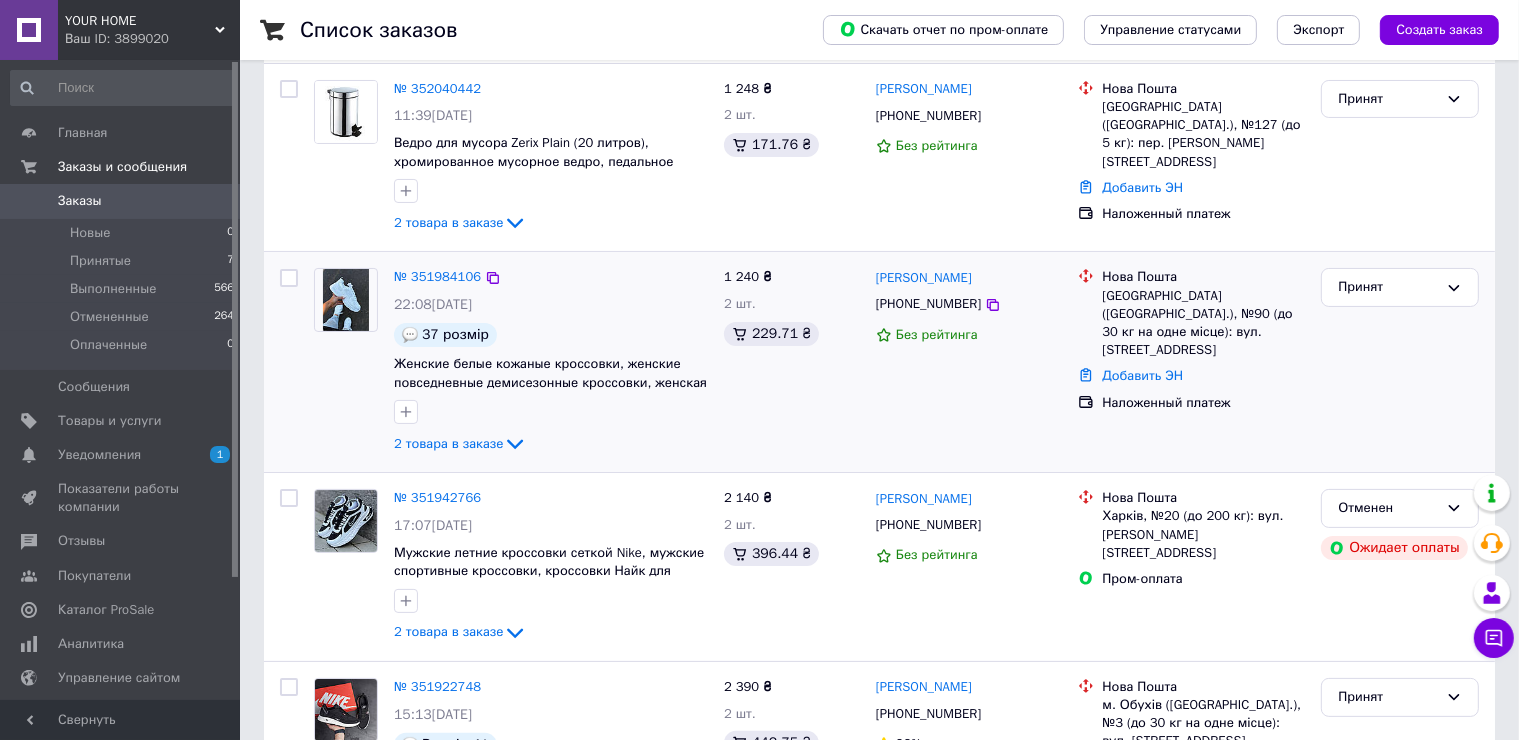scroll, scrollTop: 300, scrollLeft: 0, axis: vertical 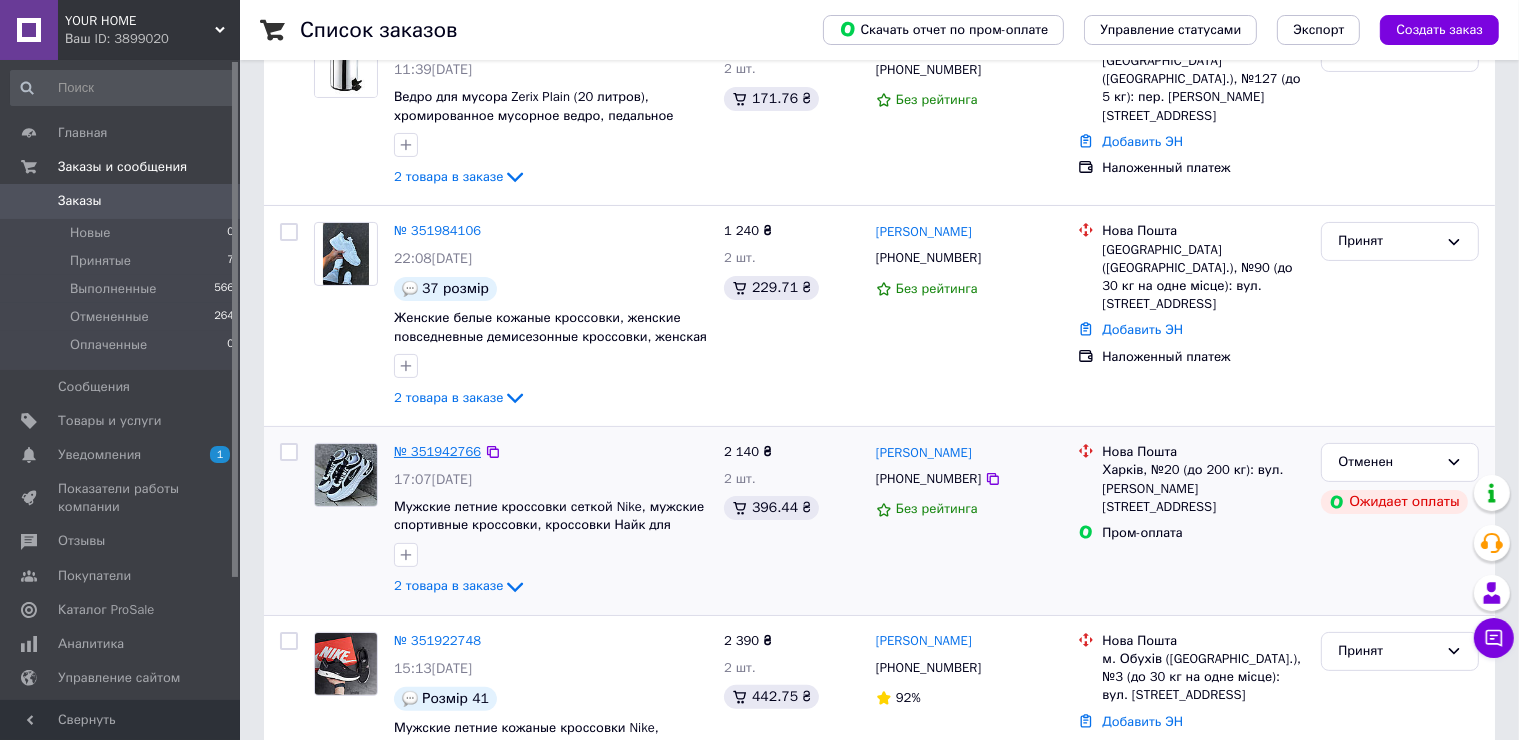 click on "№ 351942766" at bounding box center (437, 451) 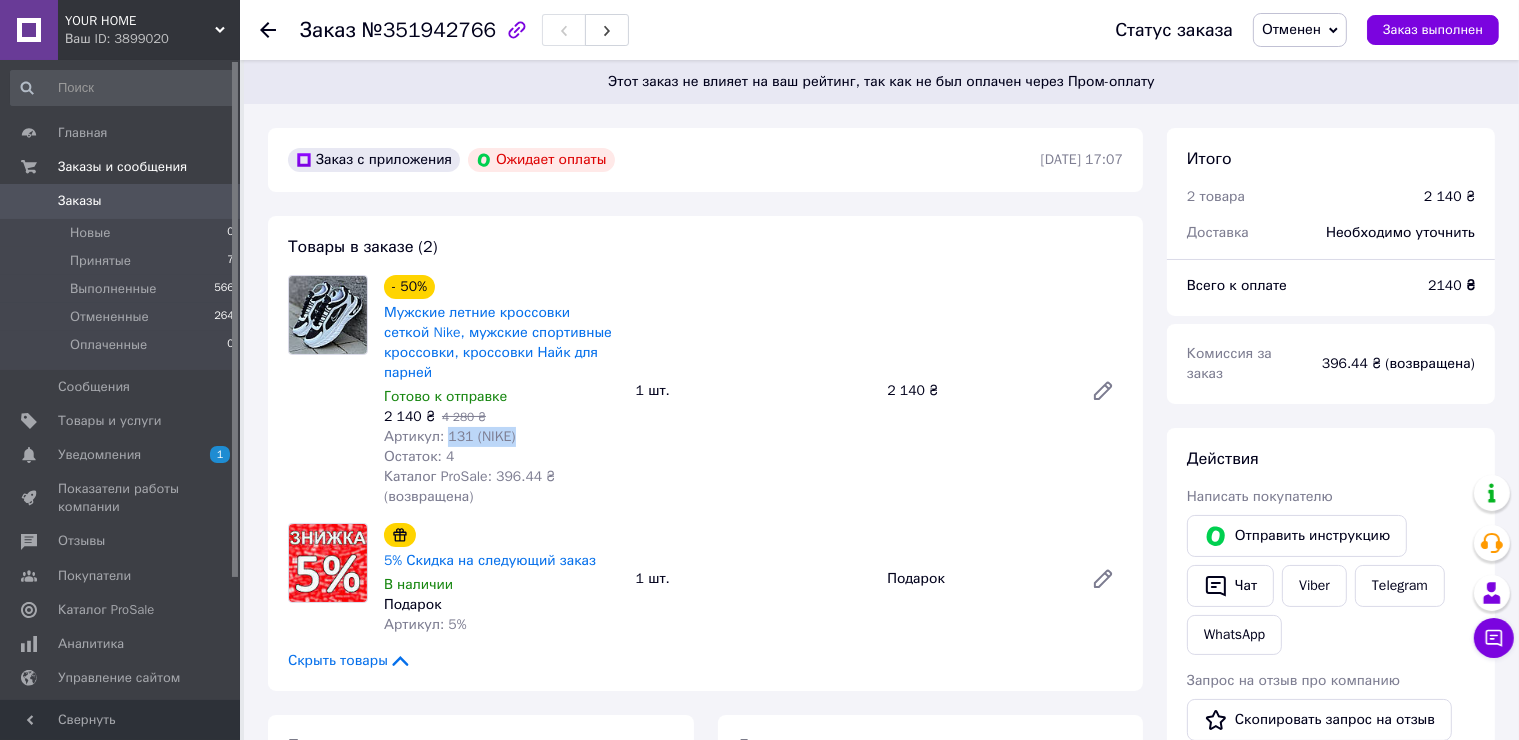 drag, startPoint x: 516, startPoint y: 436, endPoint x: 445, endPoint y: 439, distance: 71.063354 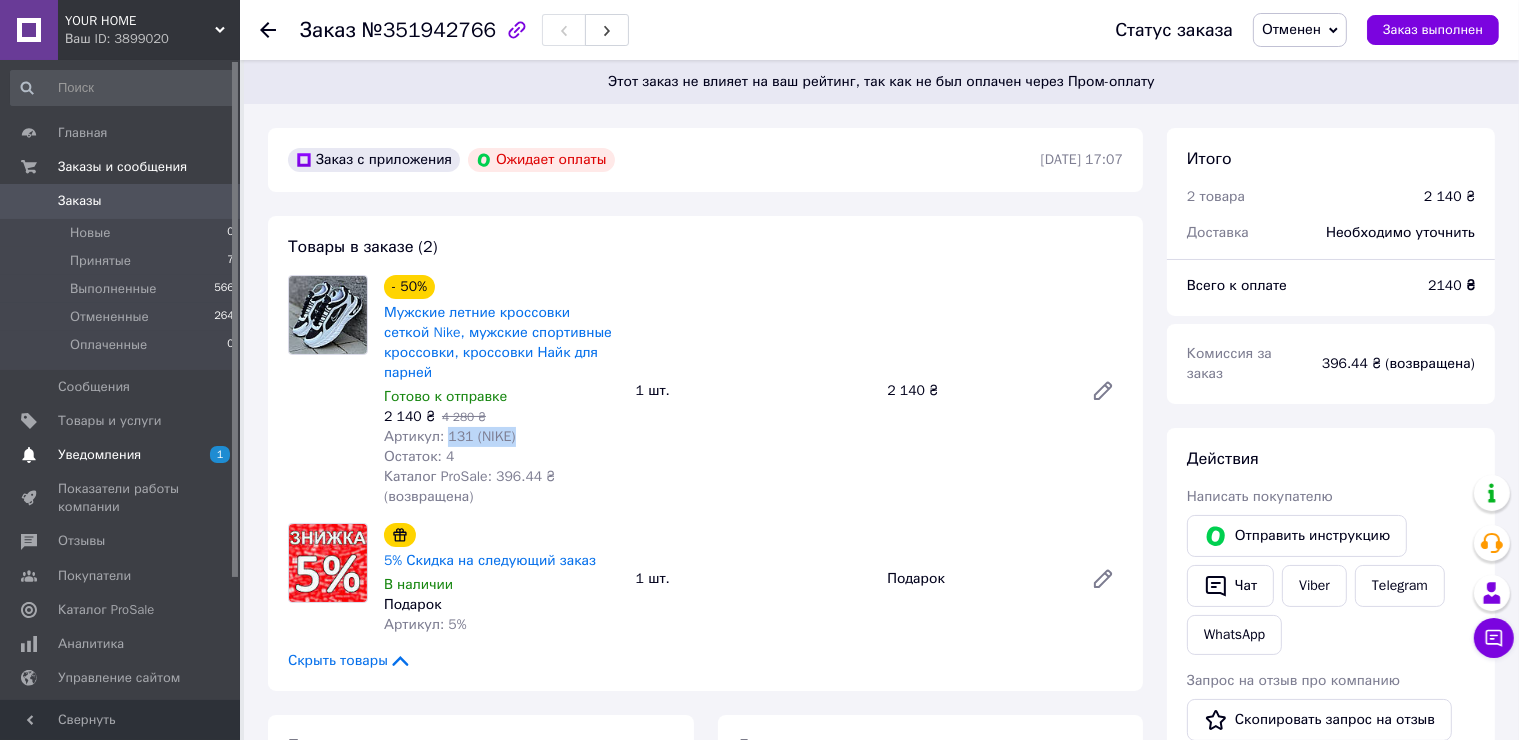 click on "1" at bounding box center (220, 454) 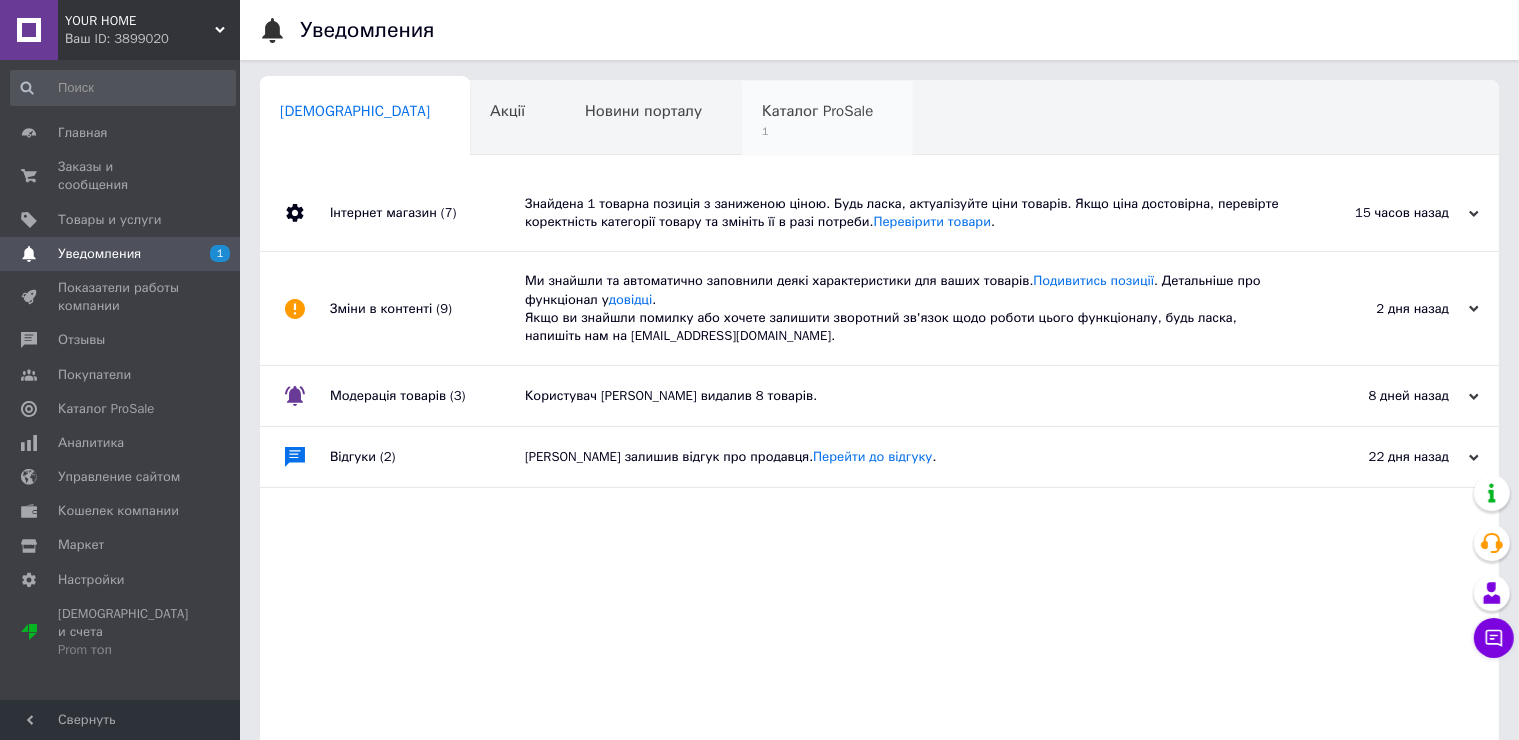 click on "1" at bounding box center (817, 131) 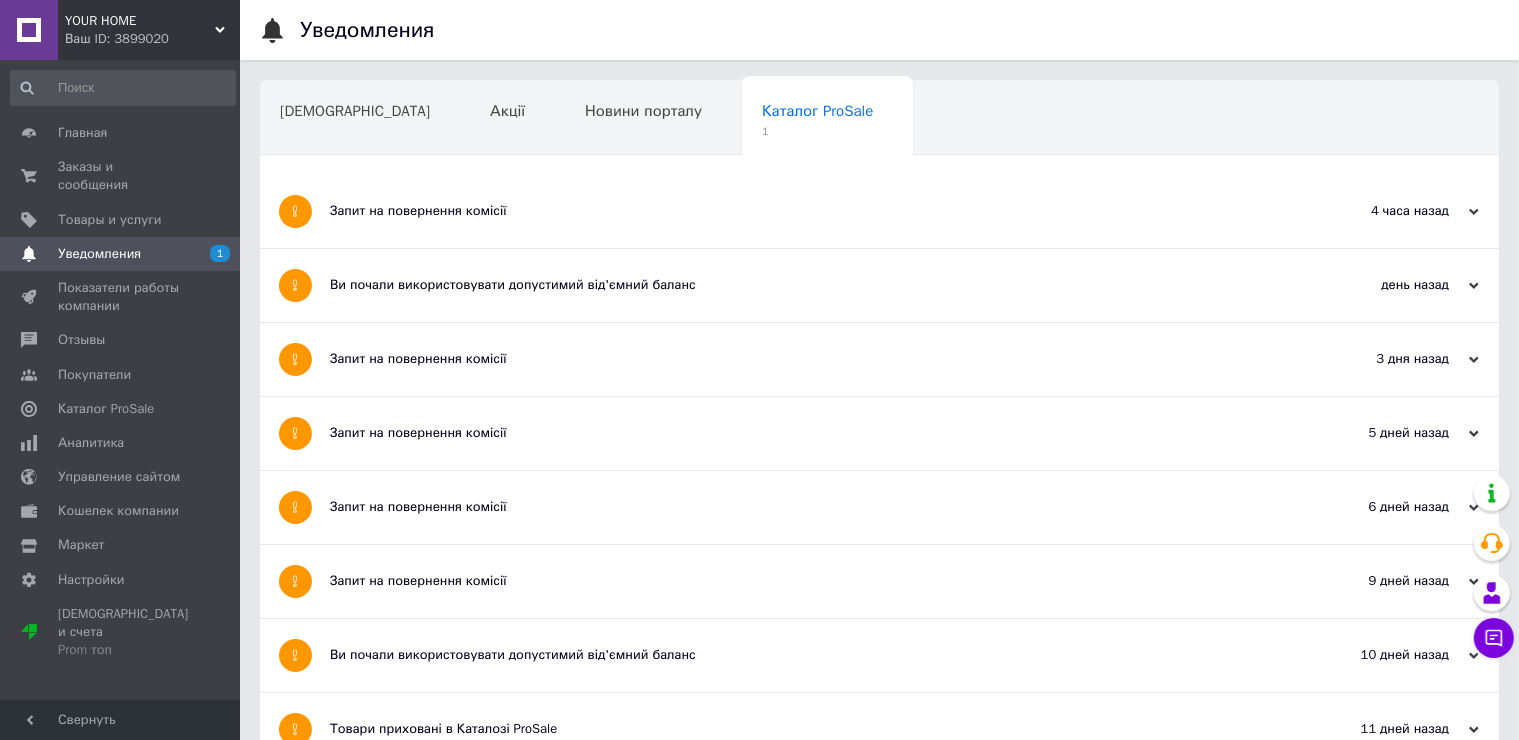click on "Запит на повернення комісії" at bounding box center [804, 211] 